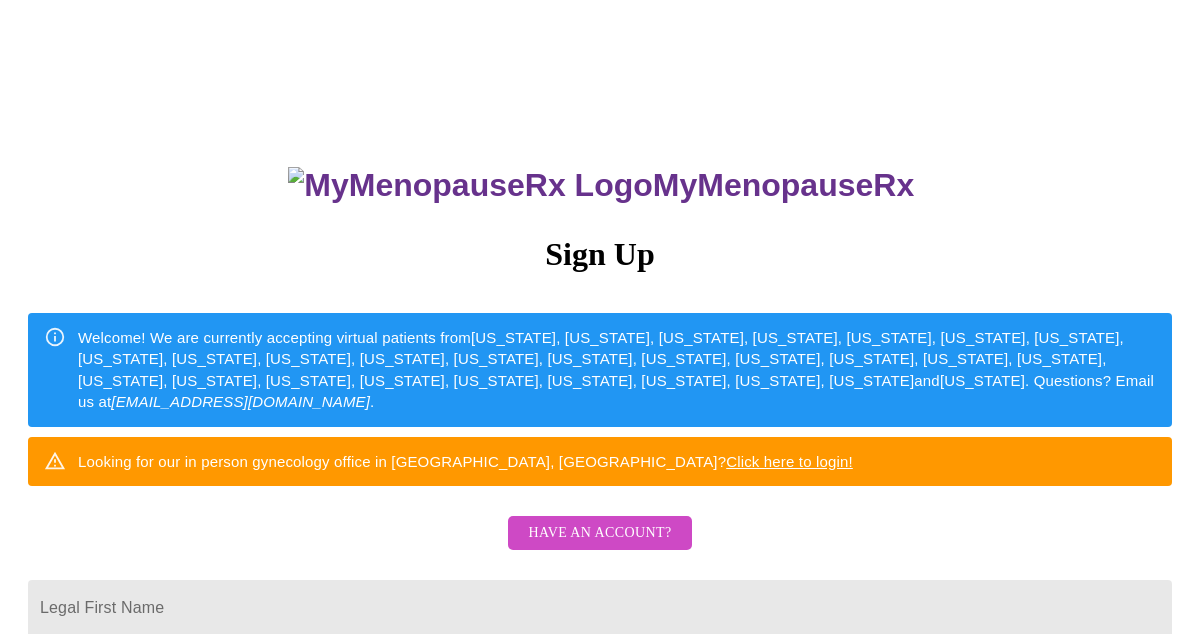 scroll, scrollTop: 0, scrollLeft: 0, axis: both 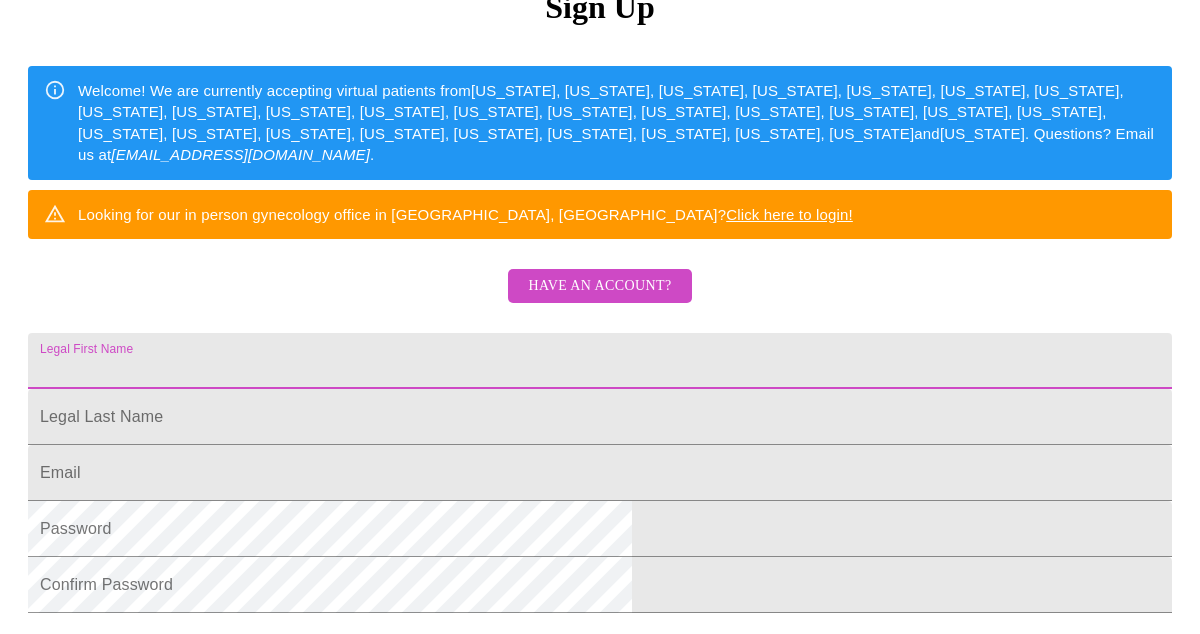 click on "Legal First Name" at bounding box center [600, 361] 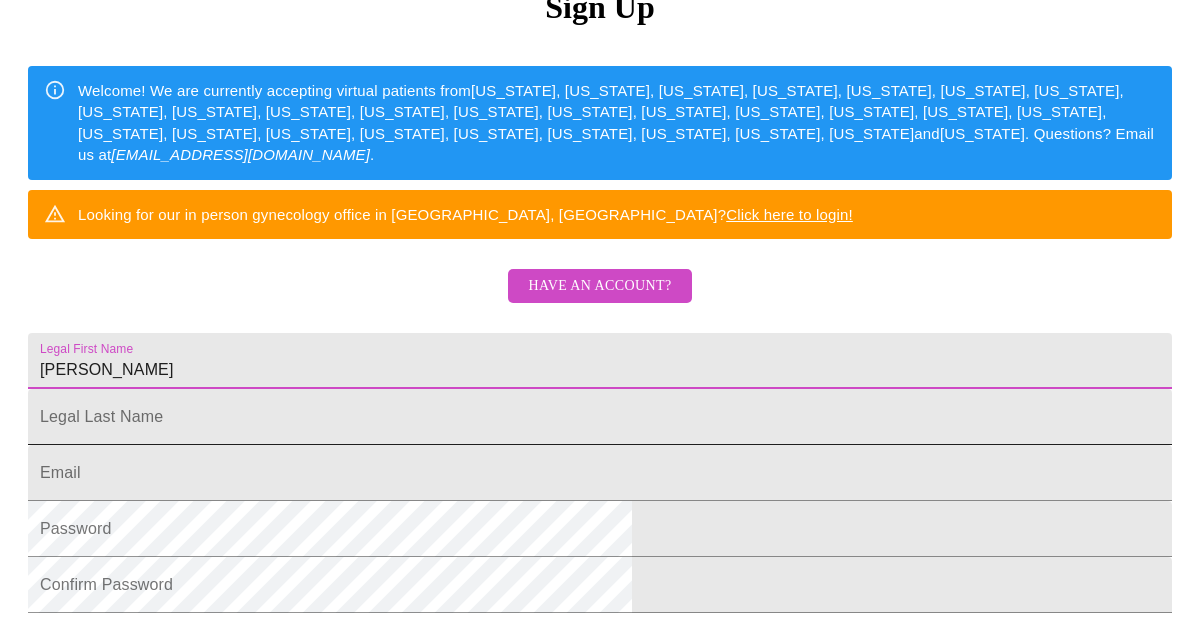 type on "[PERSON_NAME]" 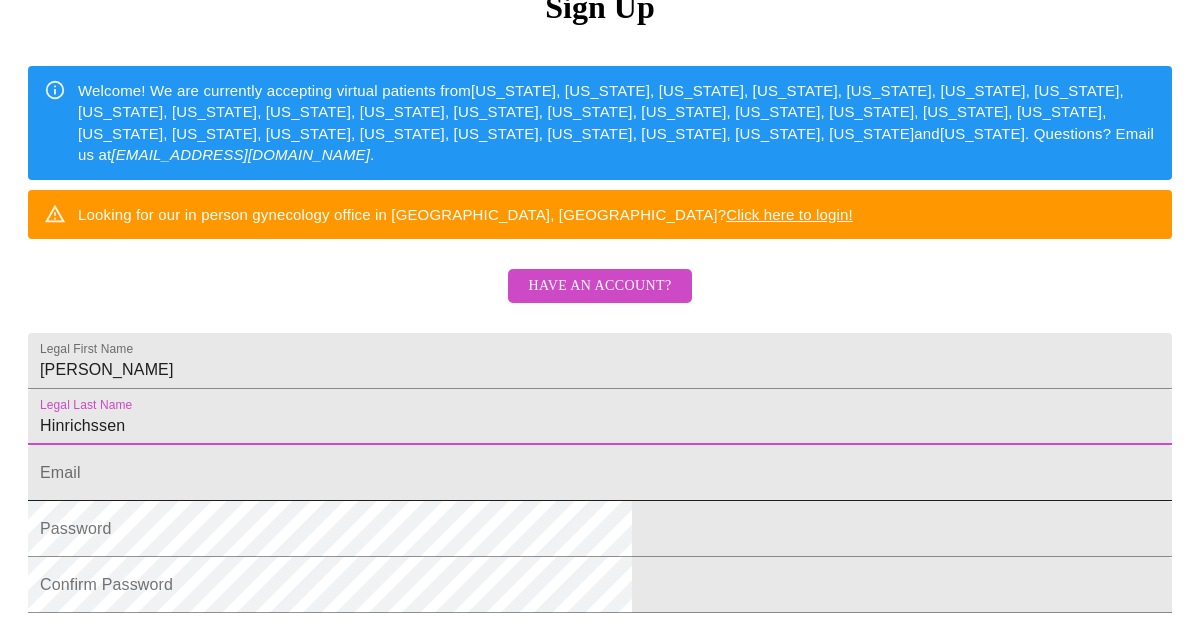 type on "Hinrichssen" 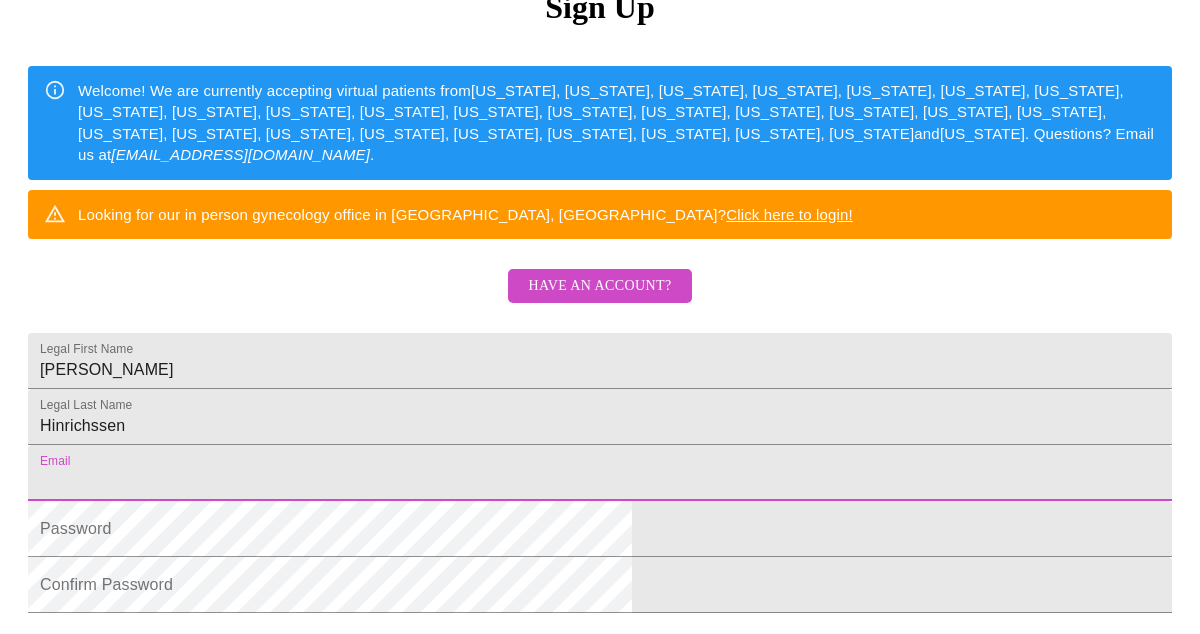 click on "Legal First Name" at bounding box center [600, 473] 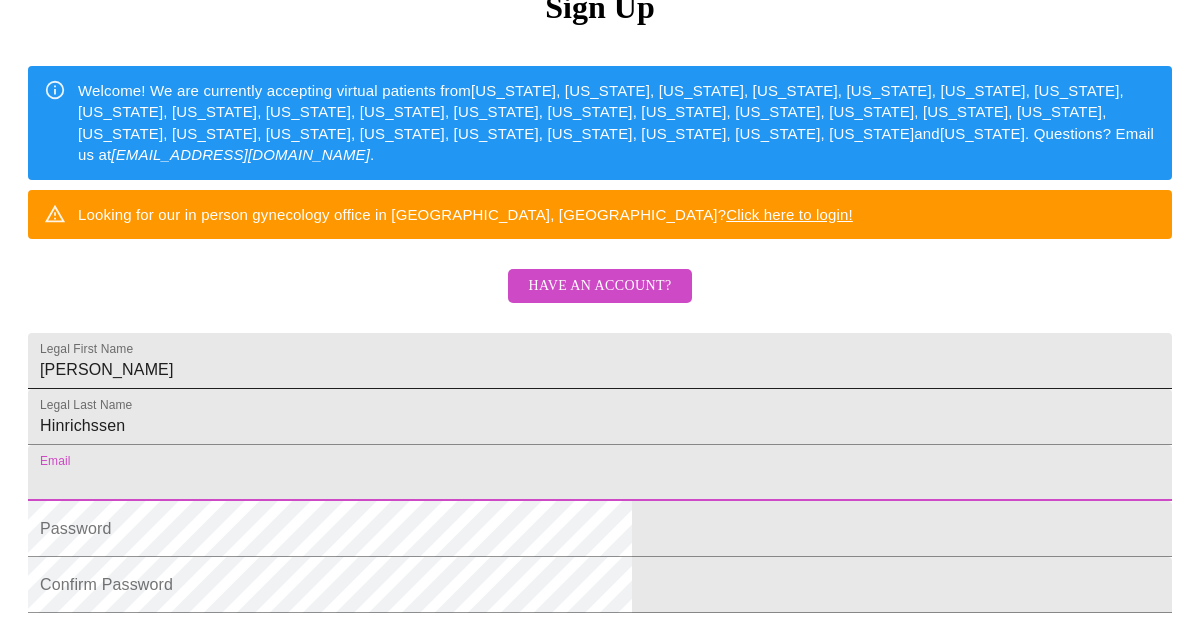 type on "[EMAIL_ADDRESS][DOMAIN_NAME]" 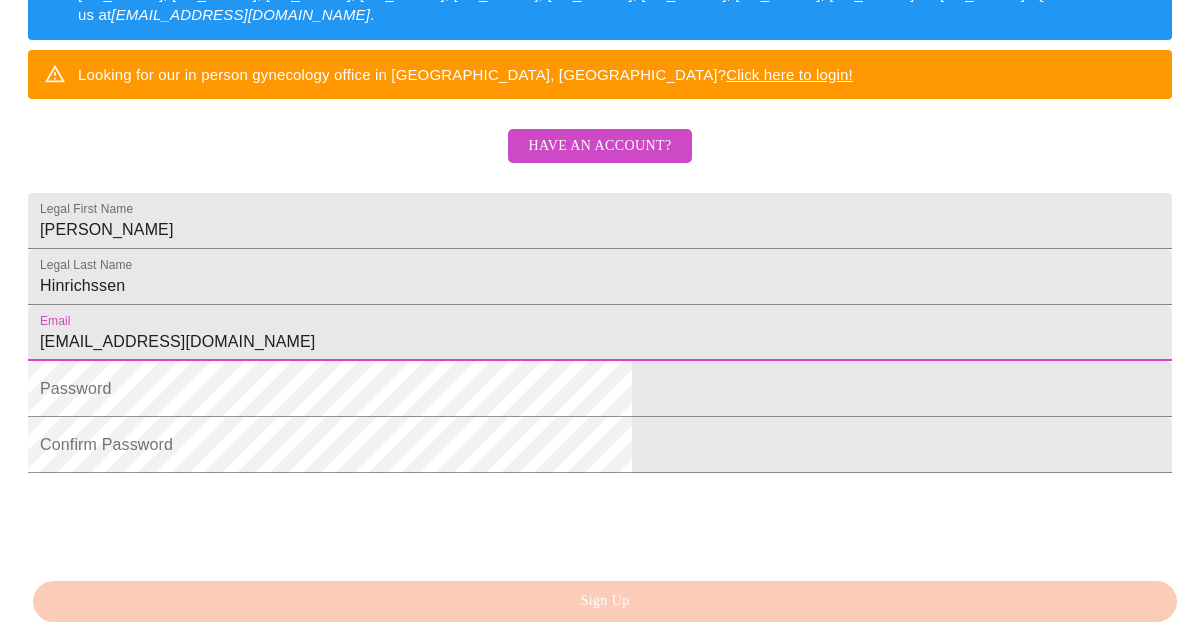 scroll, scrollTop: 400, scrollLeft: 0, axis: vertical 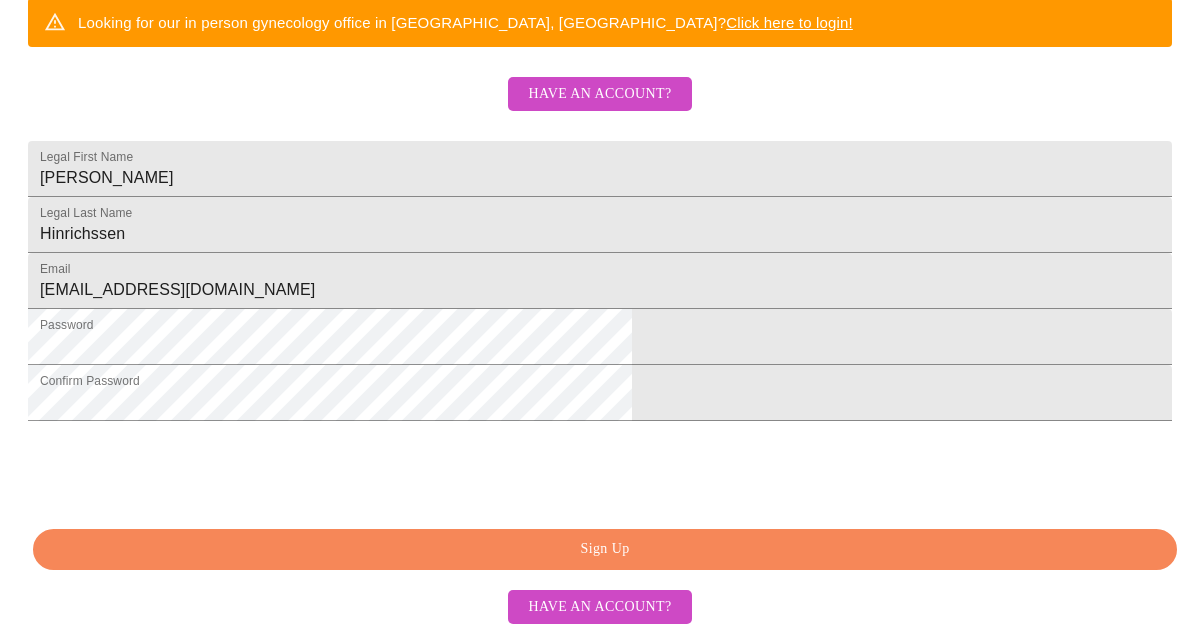 click on "Sign Up" at bounding box center [605, 549] 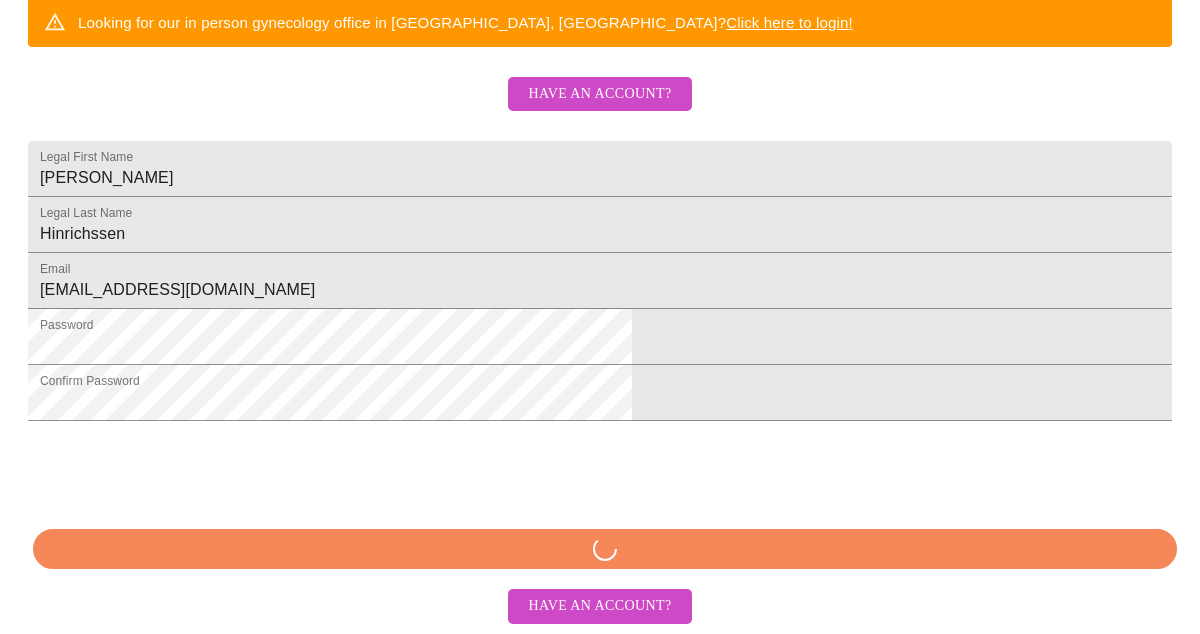scroll, scrollTop: 569, scrollLeft: 0, axis: vertical 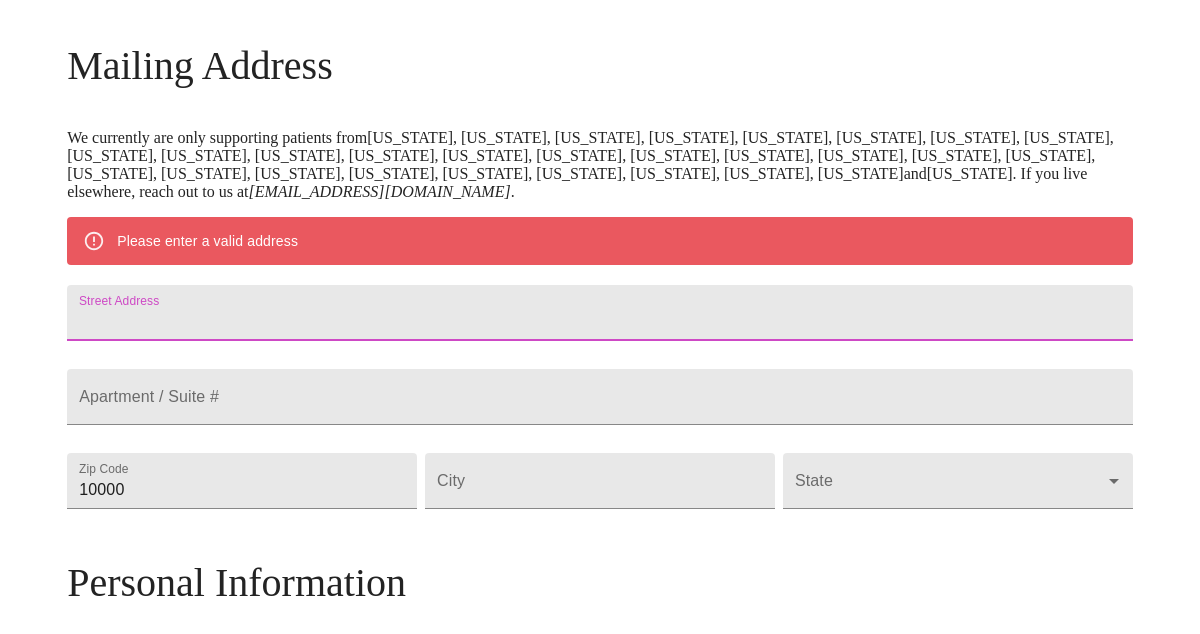 click on "Street Address" at bounding box center (600, 313) 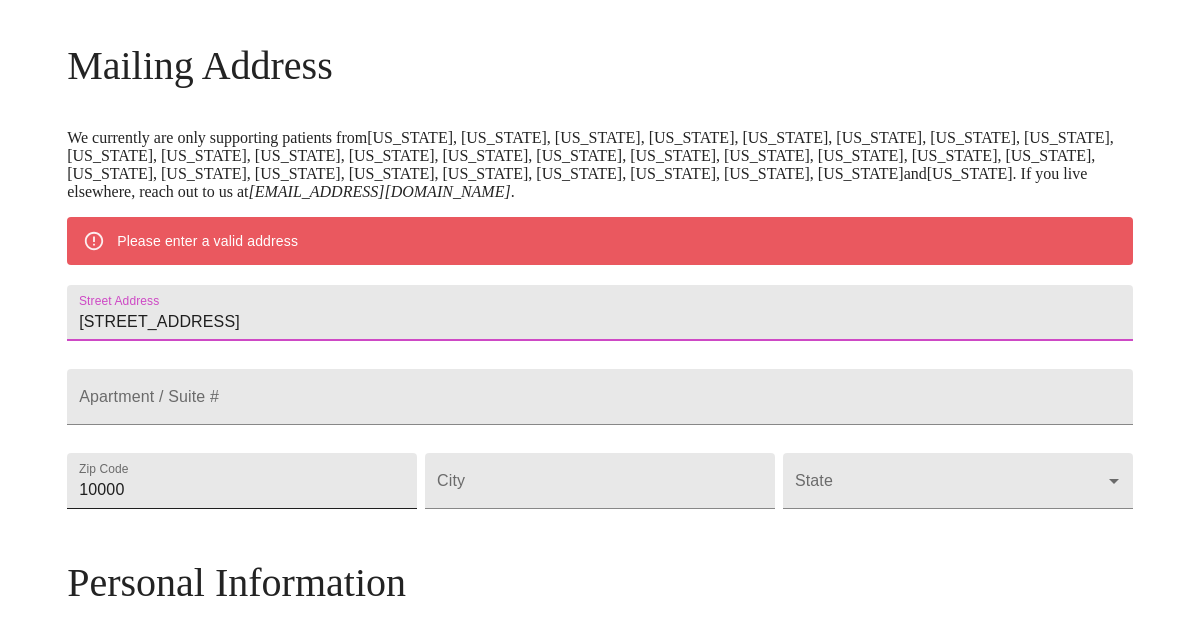 scroll, scrollTop: 354, scrollLeft: 0, axis: vertical 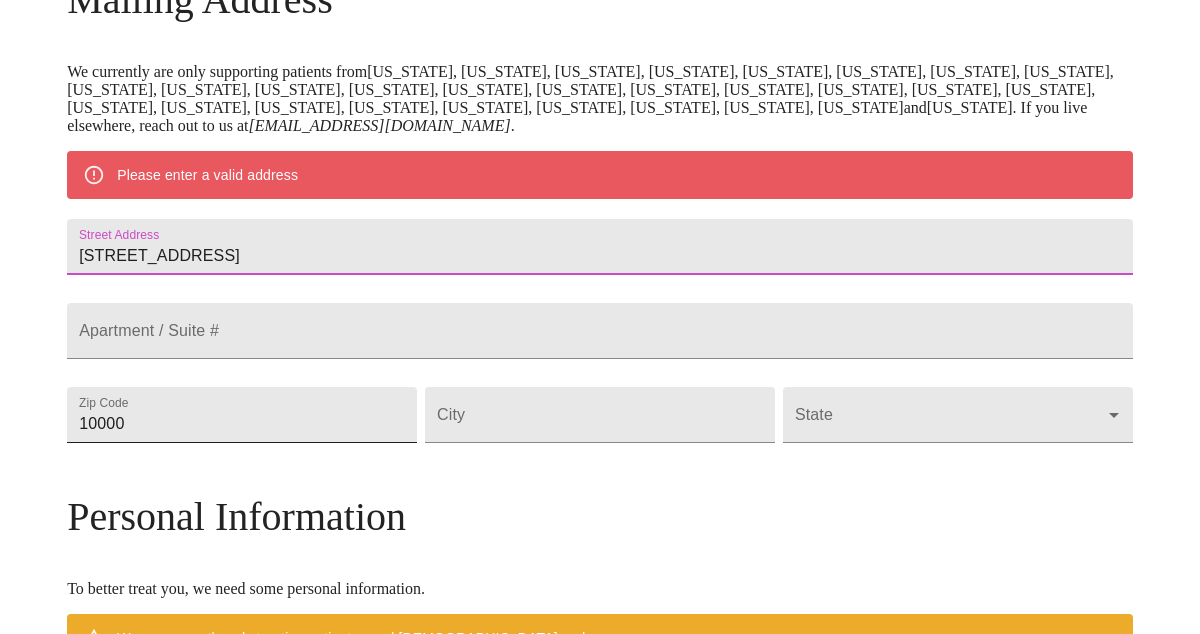 type on "[STREET_ADDRESS]" 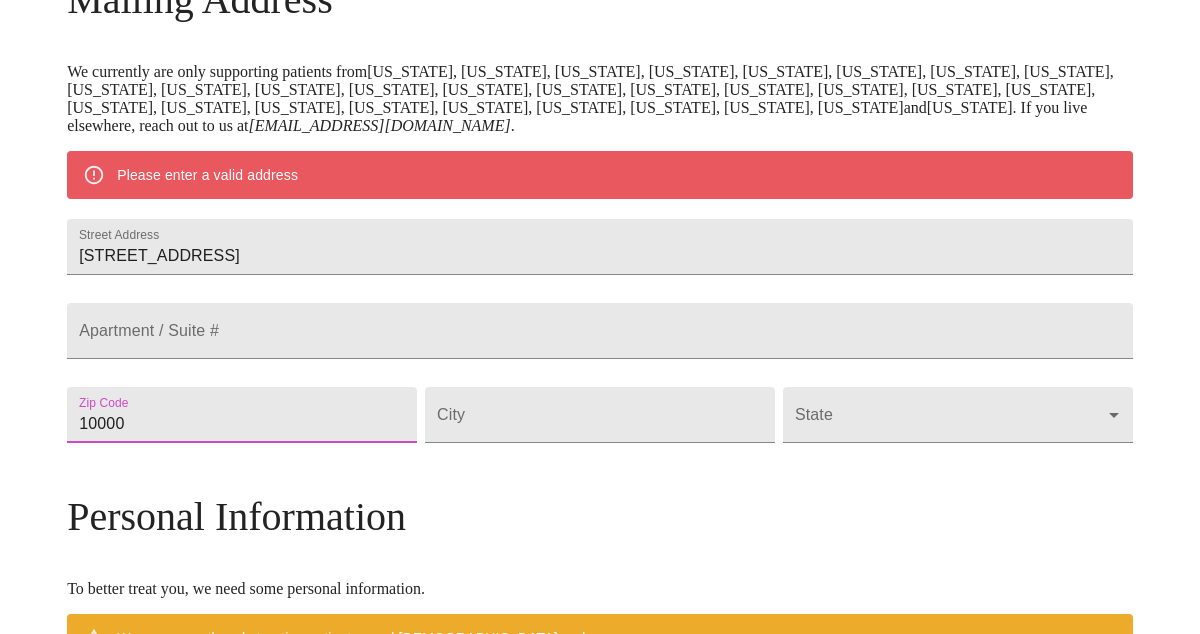 drag, startPoint x: 272, startPoint y: 476, endPoint x: 124, endPoint y: 476, distance: 148 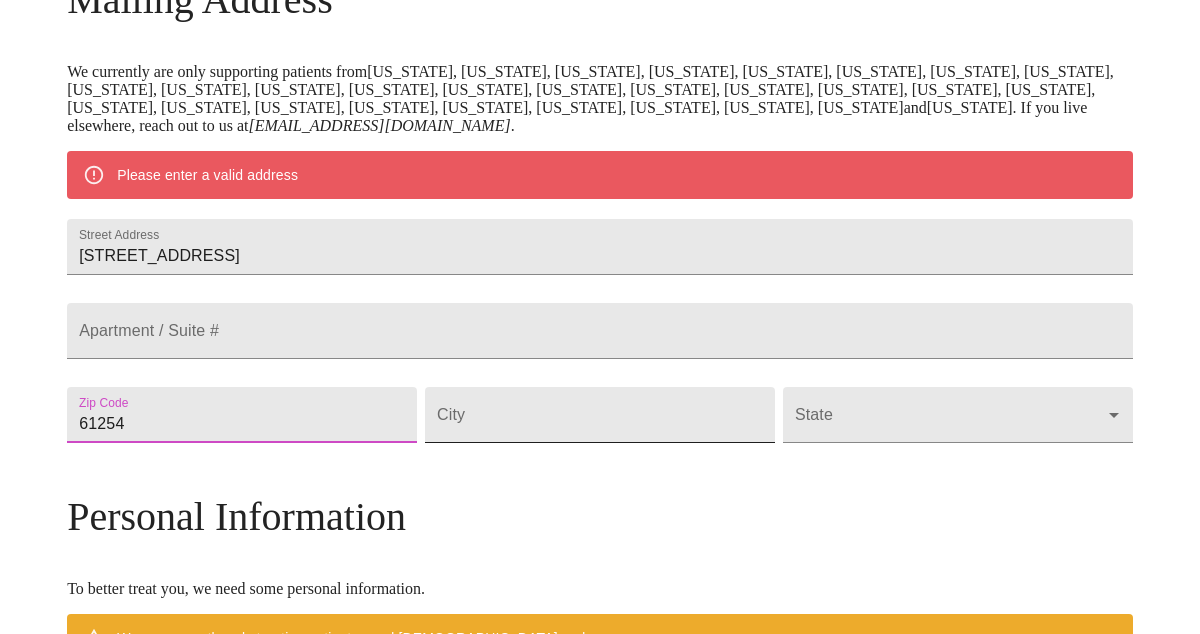 type on "61254" 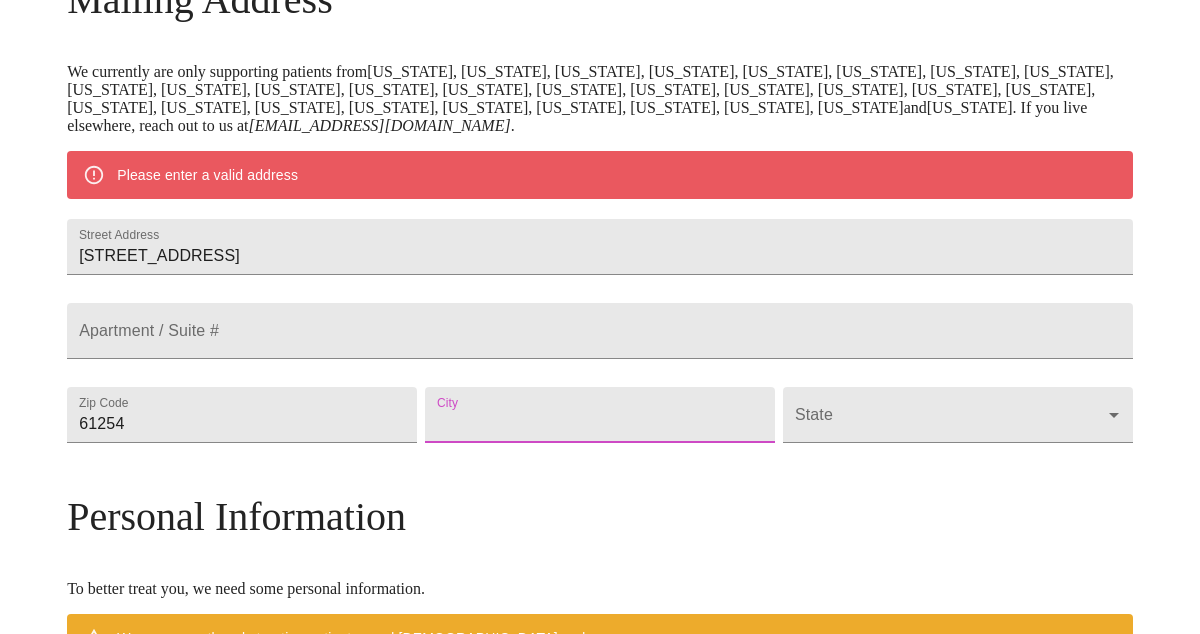 click on "Street Address" at bounding box center [600, 415] 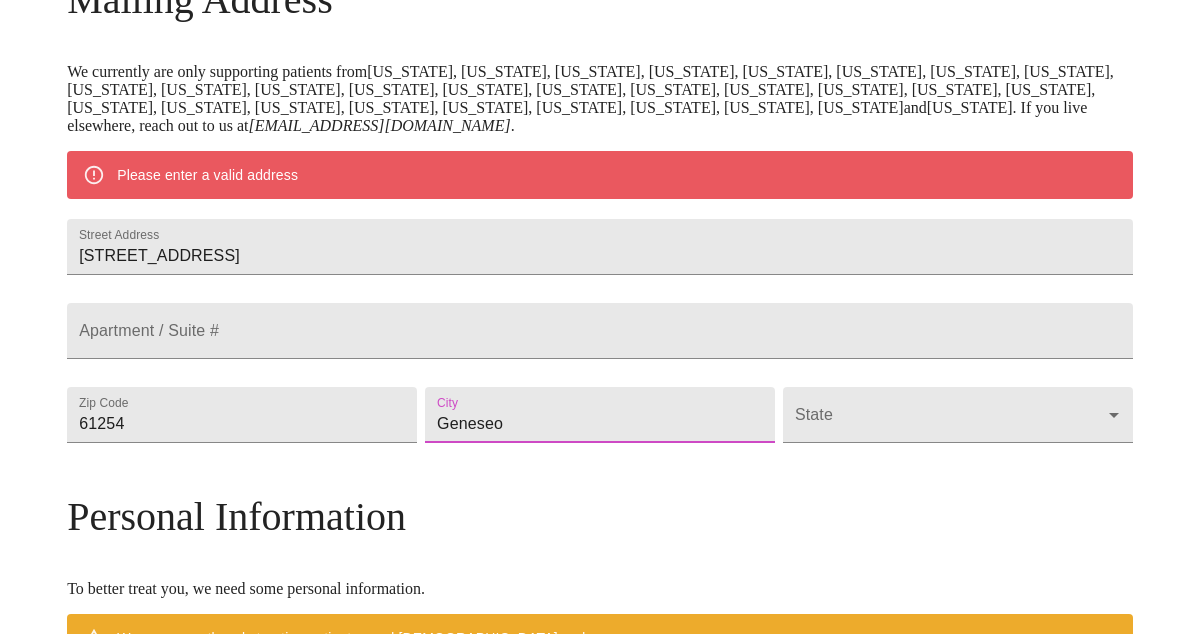 type on "Geneseo" 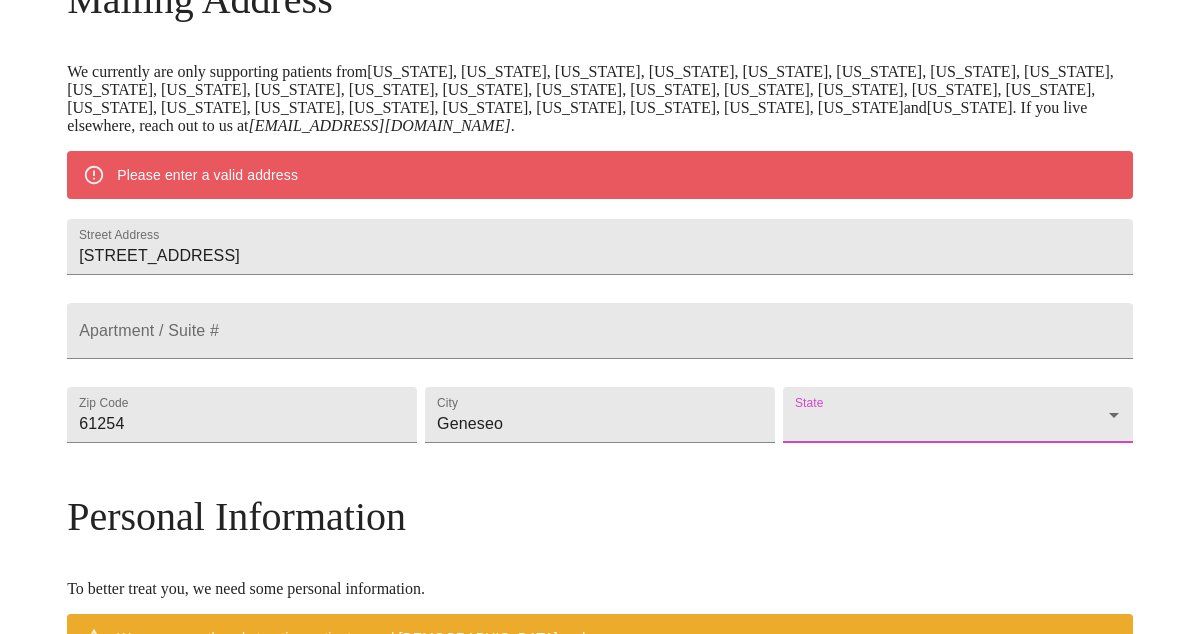 click on "MyMenopauseRx Welcome to MyMenopauseRx Since it's your first time here, you'll need to enter some medical and social information.  We'll guide you through it! Mailing Address We currently are only supporting patients from  [US_STATE], [US_STATE], [US_STATE], [US_STATE], [US_STATE], [US_STATE], [US_STATE], [US_STATE], [US_STATE], [US_STATE], [US_STATE], [US_STATE], [US_STATE], [US_STATE], [US_STATE], [US_STATE], [US_STATE], [US_STATE], [US_STATE], [US_STATE], [US_STATE], [US_STATE], [US_STATE], [US_STATE], [US_STATE], [US_STATE], [US_STATE], [US_STATE]  and  [US_STATE] . If you live elsewhere, reach out to us at  [EMAIL_ADDRESS][DOMAIN_NAME] . Please enter a valid address Street Address [STREET_ADDRESS][GEOGRAPHIC_DATA] # Zip Code 61254 City Geneseo State ​ Personal Information To better treat you, we need some personal information. We are currently only treating patients aged [DEMOGRAPHIC_DATA] and over Date of birth [DEMOGRAPHIC_DATA] Sex [DEMOGRAPHIC_DATA] [DEMOGRAPHIC_DATA] Phone Number (   )    - Receive Text Message Notifications Terms of Service & Privacy Policy By  Continuing Terms of Service  and our  ." at bounding box center (600, 442) 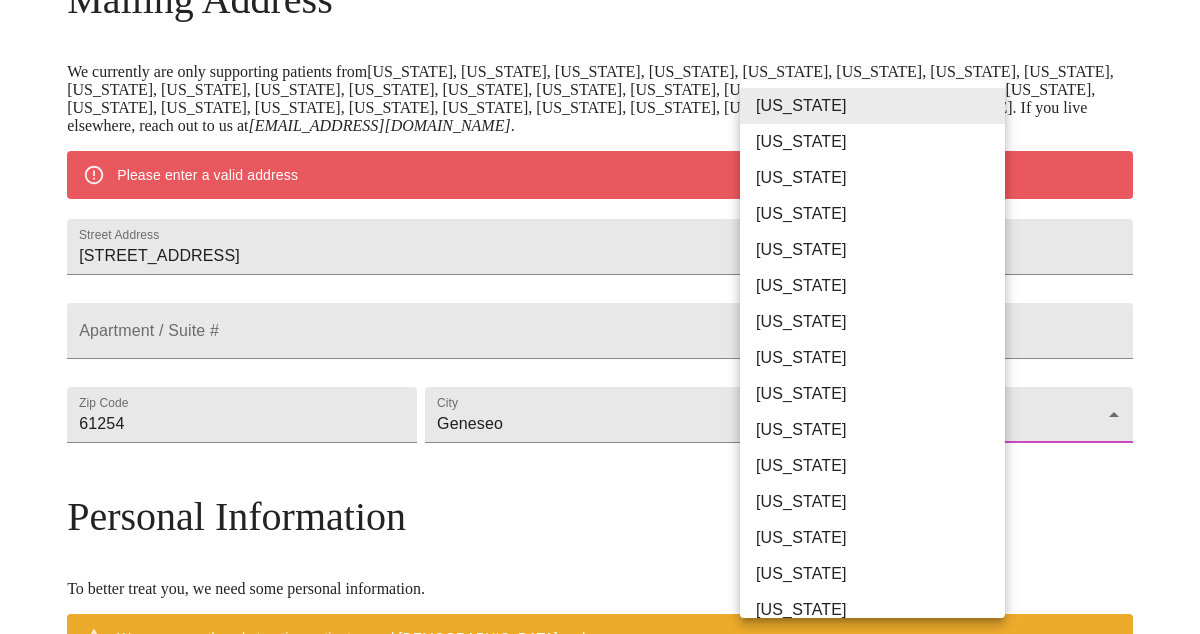 click on "[US_STATE]" at bounding box center [872, 538] 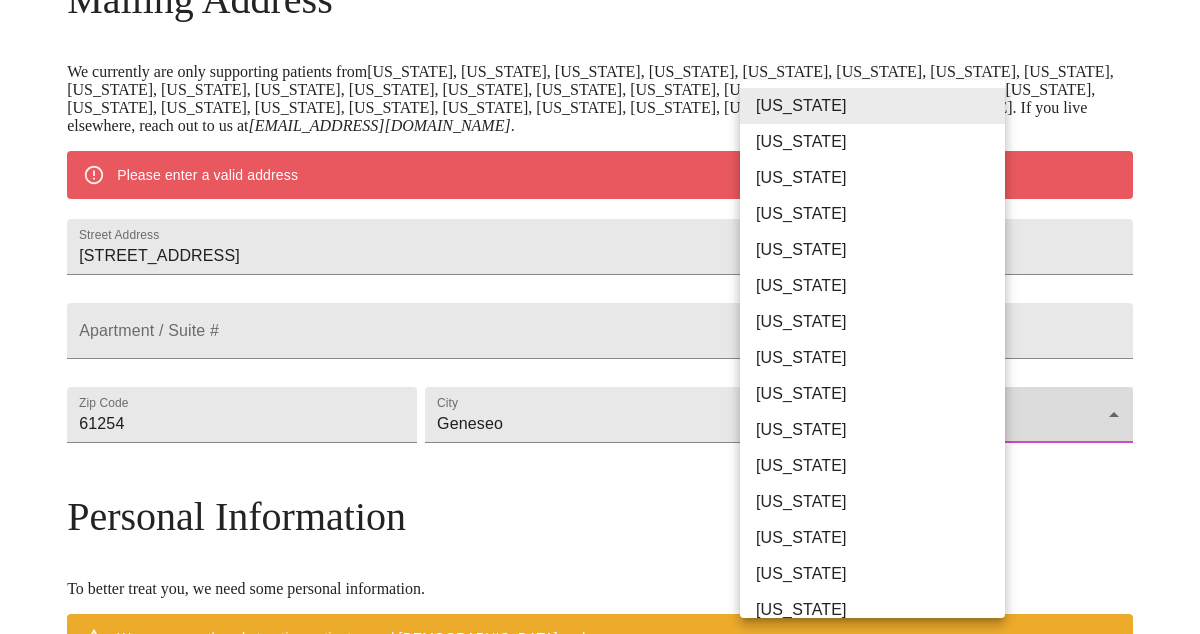 type on "[US_STATE]" 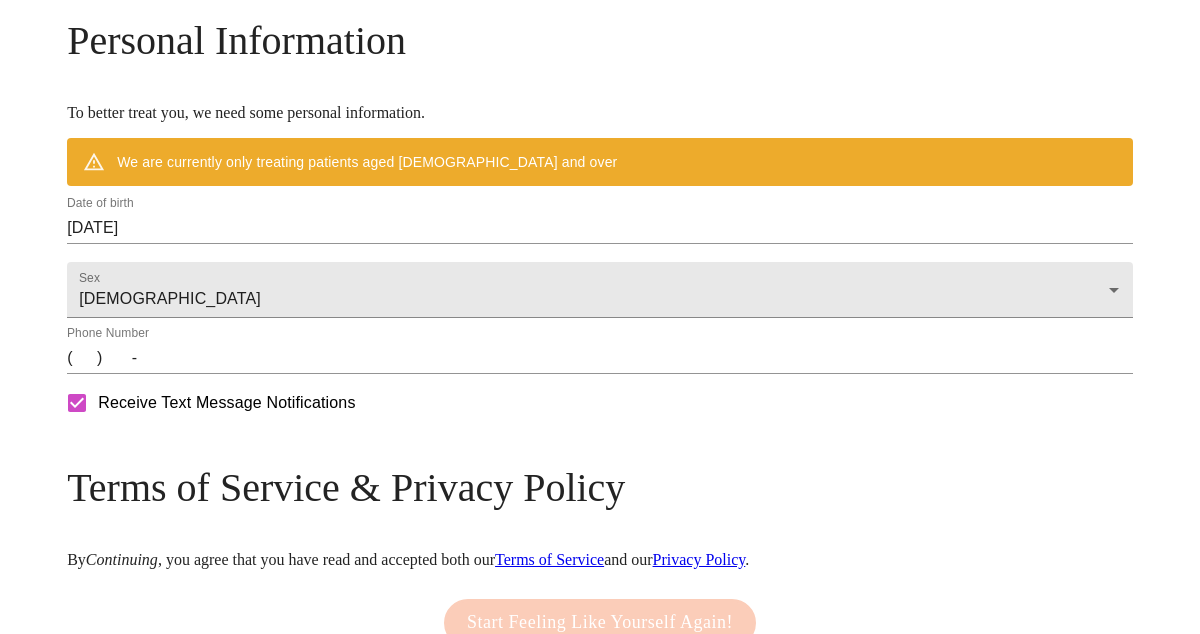 scroll, scrollTop: 773, scrollLeft: 0, axis: vertical 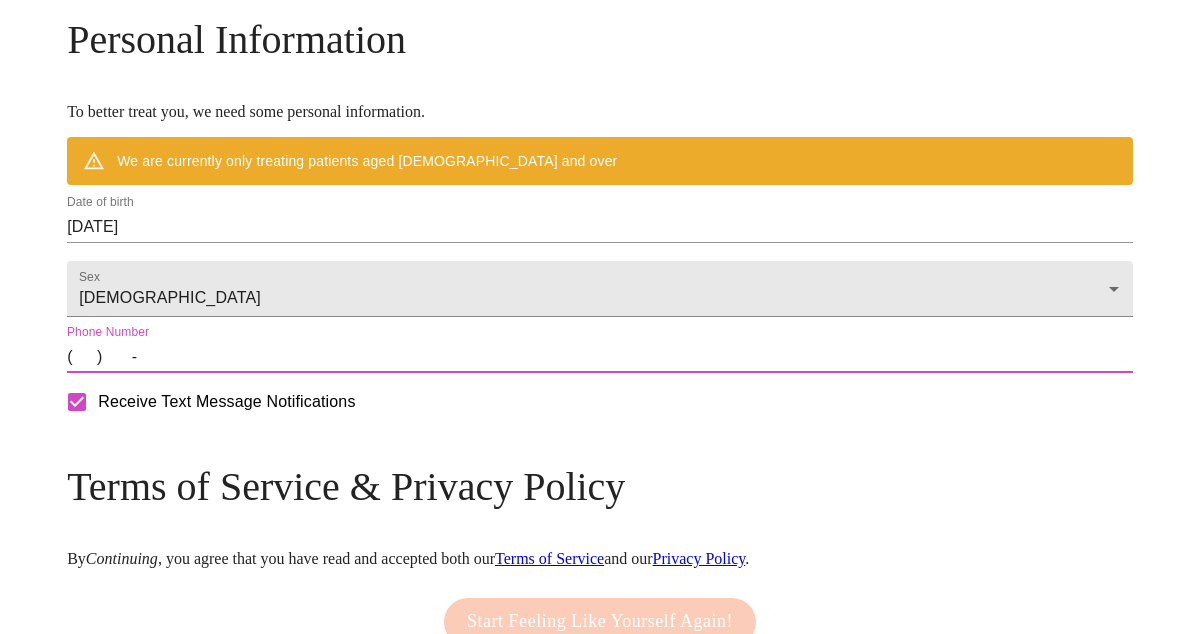 click on "(   )    -" at bounding box center (600, 357) 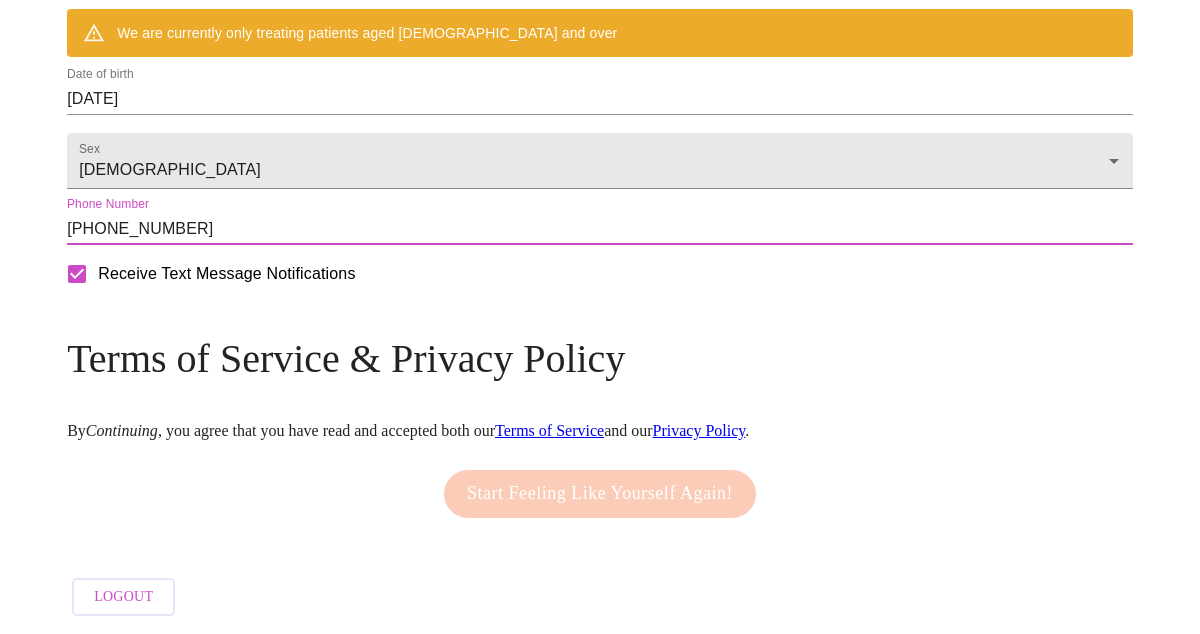 scroll, scrollTop: 961, scrollLeft: 0, axis: vertical 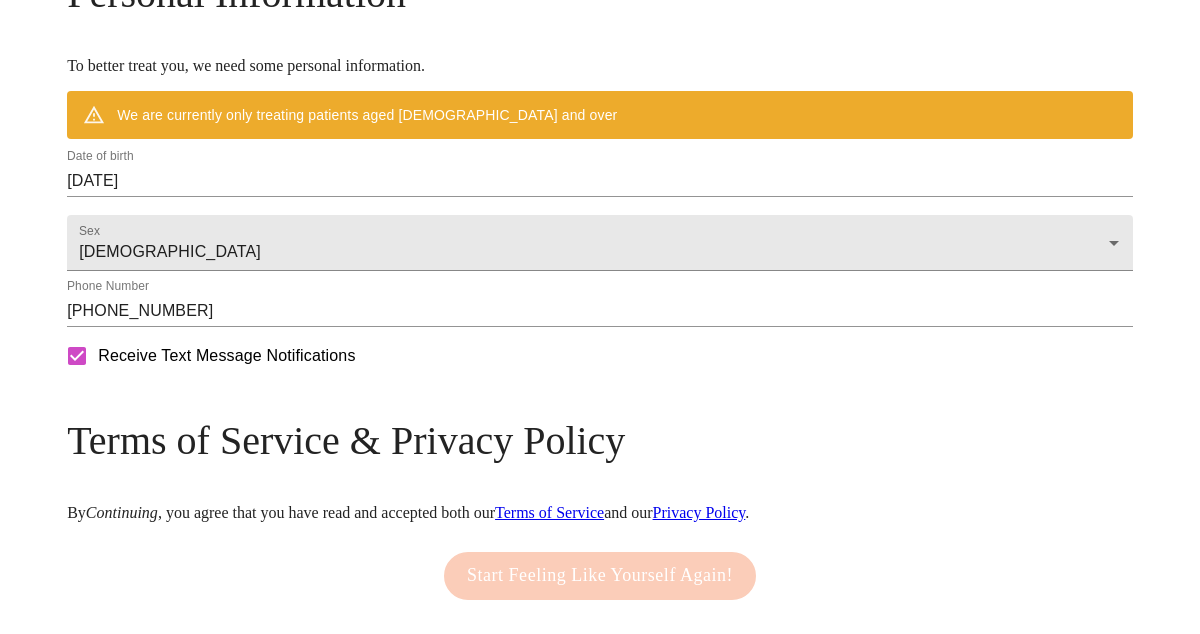 click on "[DATE]" at bounding box center (600, 181) 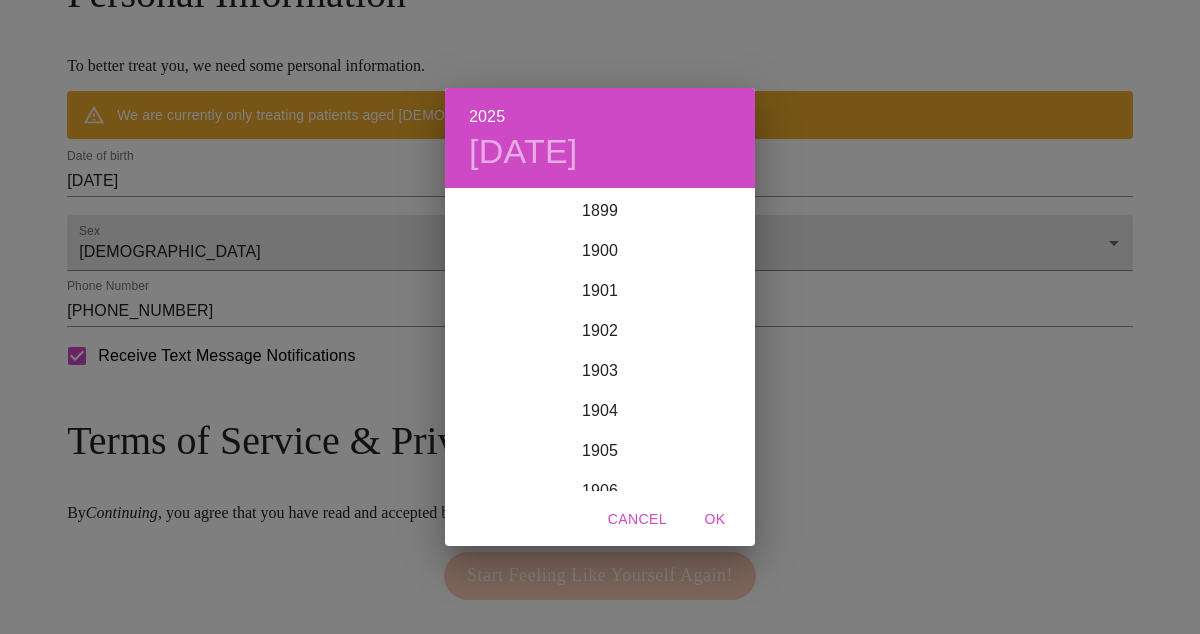 scroll, scrollTop: 4920, scrollLeft: 0, axis: vertical 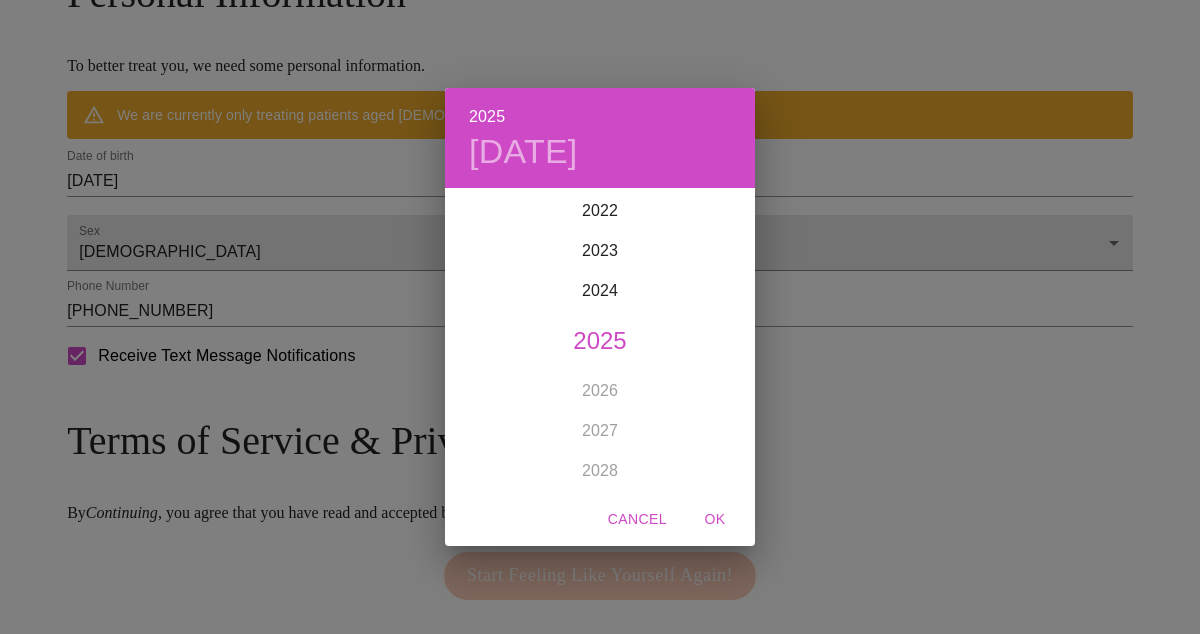 click on "2025 [DATE] 1900 1901 1902 1903 1904 1905 1906 1907 1908 1909 1910 1911 1912 1913 1914 1915 1916 1917 1918 1919 1920 1921 1922 1923 1924 1925 1926 1927 1928 1929 1930 1931 1932 1933 1934 1935 1936 1937 1938 1939 1940 1941 1942 1943 1944 1945 1946 1947 1948 1949 1950 1951 1952 1953 1954 1955 1956 1957 1958 1959 1960 1961 1962 1963 1964 1965 1966 1967 1968 1969 1970 1971 1972 1973 1974 1975 1976 1977 1978 1979 1980 1981 1982 1983 1984 1985 1986 1987 1988 1989 1990 1991 1992 1993 1994 1995 1996 1997 1998 1999 2000 2001 2002 2003 2004 2005 2006 2007 2008 2009 2010 2011 2012 2013 2014 2015 2016 2017 2018 2019 2020 2021 2022 2023 2024 2025 2026 2027 2028 2029 2030 2031 2032 2033 2034 2035 2036 2037 2038 2039 2040 2041 2042 2043 2044 2045 2046 2047 2048 2049 2050 2051 2052 2053 2054 2055 2056 2057 2058 2059 2060 2061 2062 2063 2064 2065 2066 2067 2068 2069 2070 2071 2072 2073 2074 2075 2076 2077 2078 2079 2080 2081 2082 2083 2084 2085 2086 2087 2088 2089 2090 2091 2092 2093 2094 2095 2096 2097 2098 2099 OK" at bounding box center (600, 317) 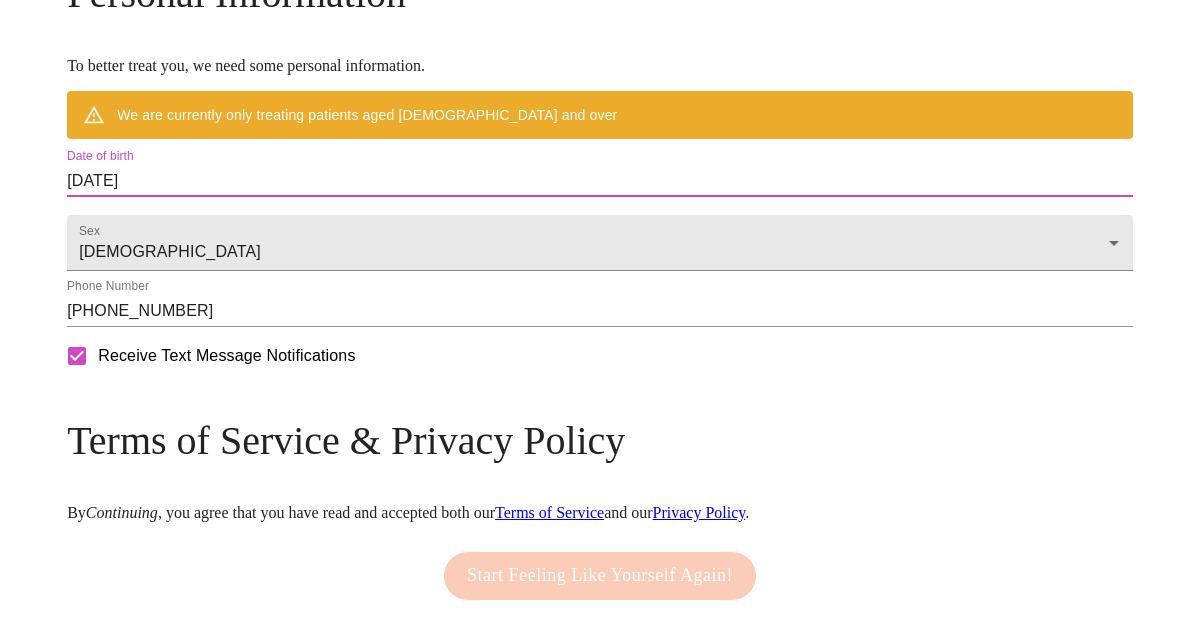 drag, startPoint x: 292, startPoint y: 224, endPoint x: 152, endPoint y: 220, distance: 140.05713 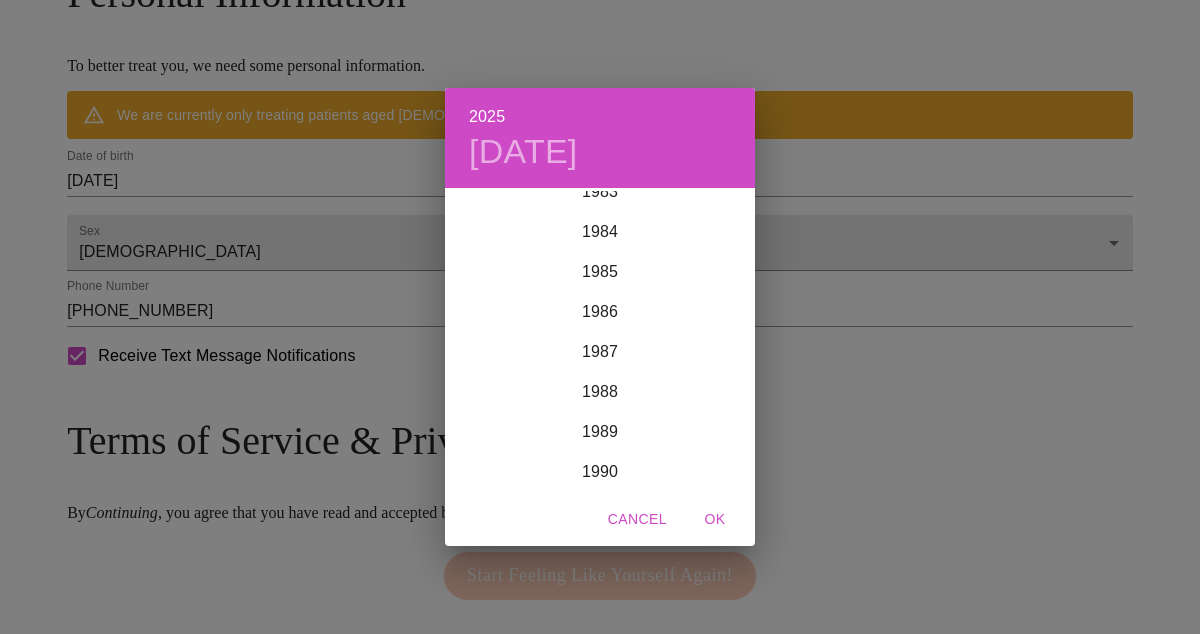 scroll, scrollTop: 3373, scrollLeft: 0, axis: vertical 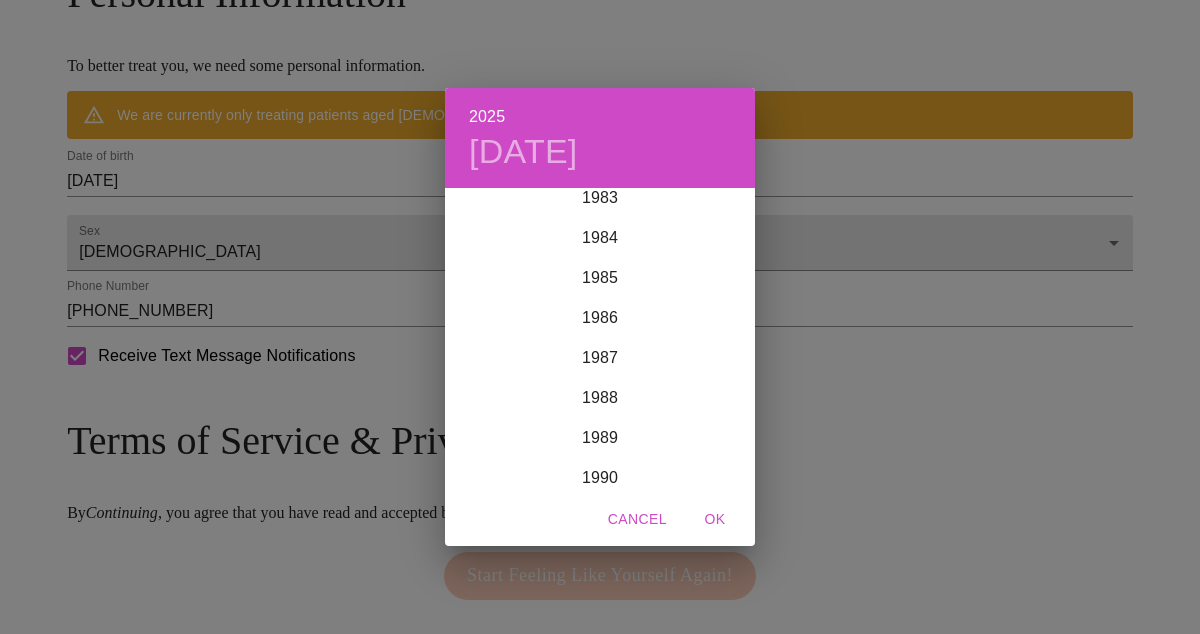 click on "2025 [DATE] 1900 1901 1902 1903 1904 1905 1906 1907 1908 1909 1910 1911 1912 1913 1914 1915 1916 1917 1918 1919 1920 1921 1922 1923 1924 1925 1926 1927 1928 1929 1930 1931 1932 1933 1934 1935 1936 1937 1938 1939 1940 1941 1942 1943 1944 1945 1946 1947 1948 1949 1950 1951 1952 1953 1954 1955 1956 1957 1958 1959 1960 1961 1962 1963 1964 1965 1966 1967 1968 1969 1970 1971 1972 1973 1974 1975 1976 1977 1978 1979 1980 1981 1982 1983 1984 1985 1986 1987 1988 1989 1990 1991 1992 1993 1994 1995 1996 1997 1998 1999 2000 2001 2002 2003 2004 2005 2006 2007 2008 2009 2010 2011 2012 2013 2014 2015 2016 2017 2018 2019 2020 2021 2022 2023 2024 2025 2026 2027 2028 2029 2030 2031 2032 2033 2034 2035 2036 2037 2038 2039 2040 2041 2042 2043 2044 2045 2046 2047 2048 2049 2050 2051 2052 2053 2054 2055 2056 2057 2058 2059 2060 2061 2062 2063 2064 2065 2066 2067 2068 2069 2070 2071 2072 2073 2074 2075 2076 2077 2078 2079 2080 2081 2082 2083 2084 2085 2086 2087 2088 2089 2090 2091 2092 2093 2094 2095 2096 2097 2098 2099 OK" at bounding box center (600, 317) 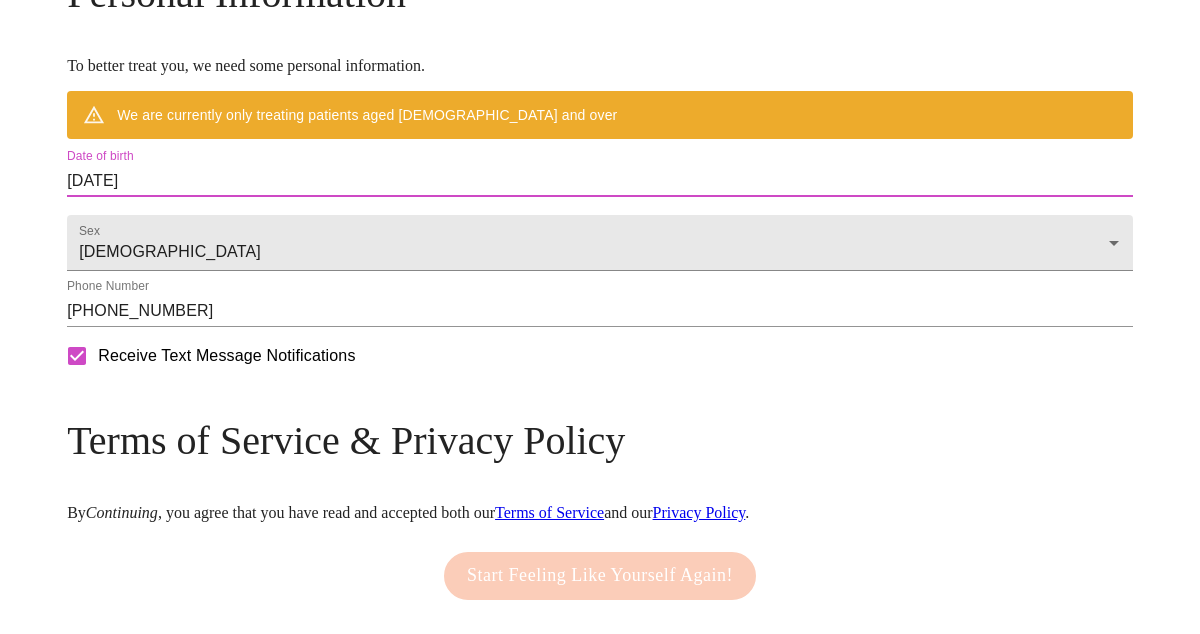 click on "[DATE]" at bounding box center (600, 181) 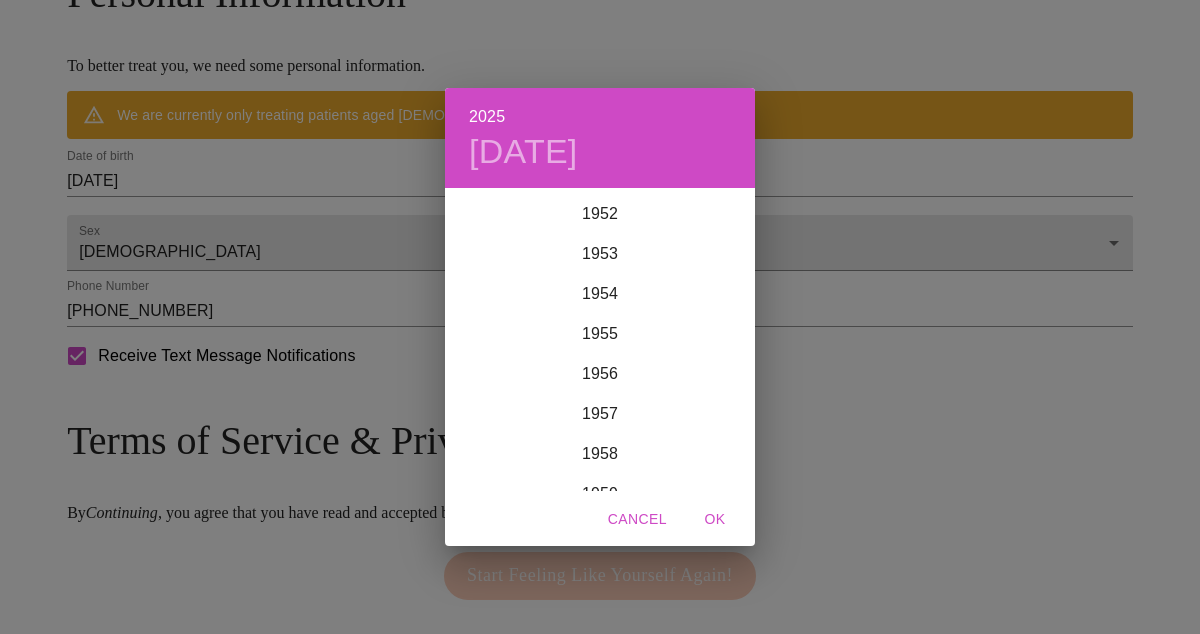 scroll, scrollTop: 2123, scrollLeft: 0, axis: vertical 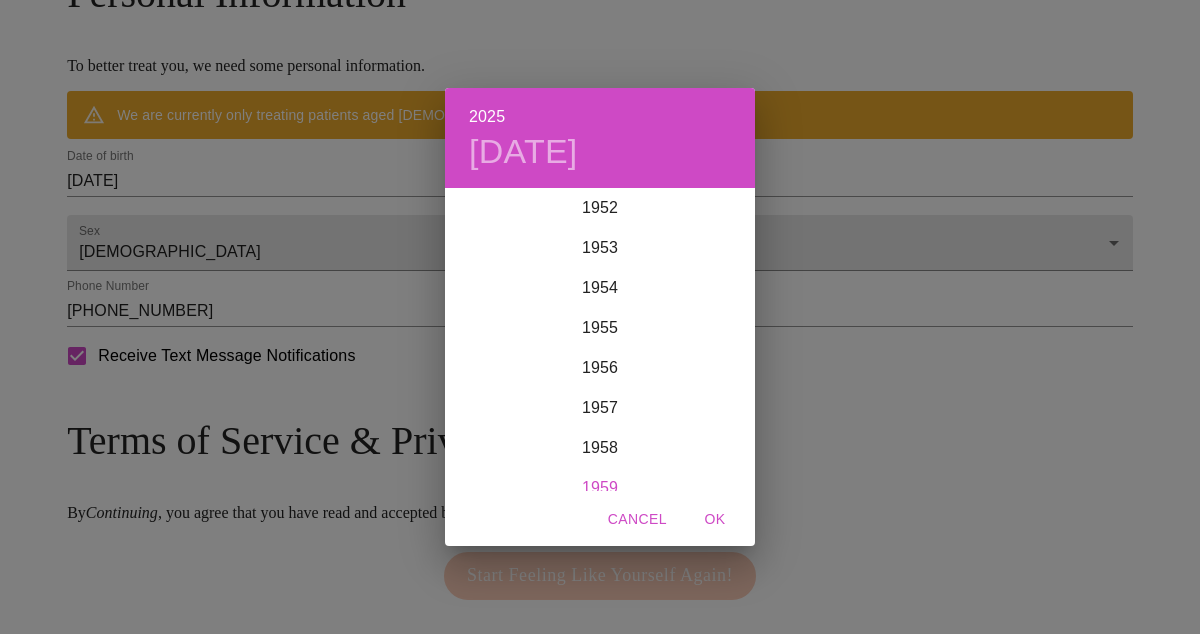 click on "1959" at bounding box center [600, 488] 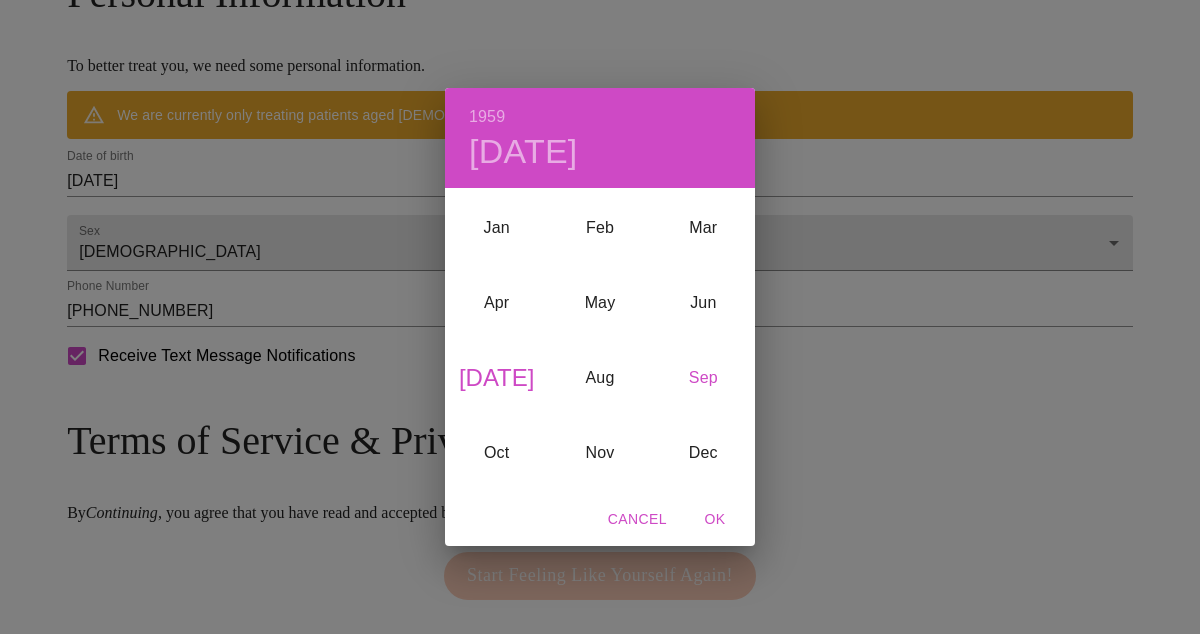 click on "Sep" at bounding box center (703, 378) 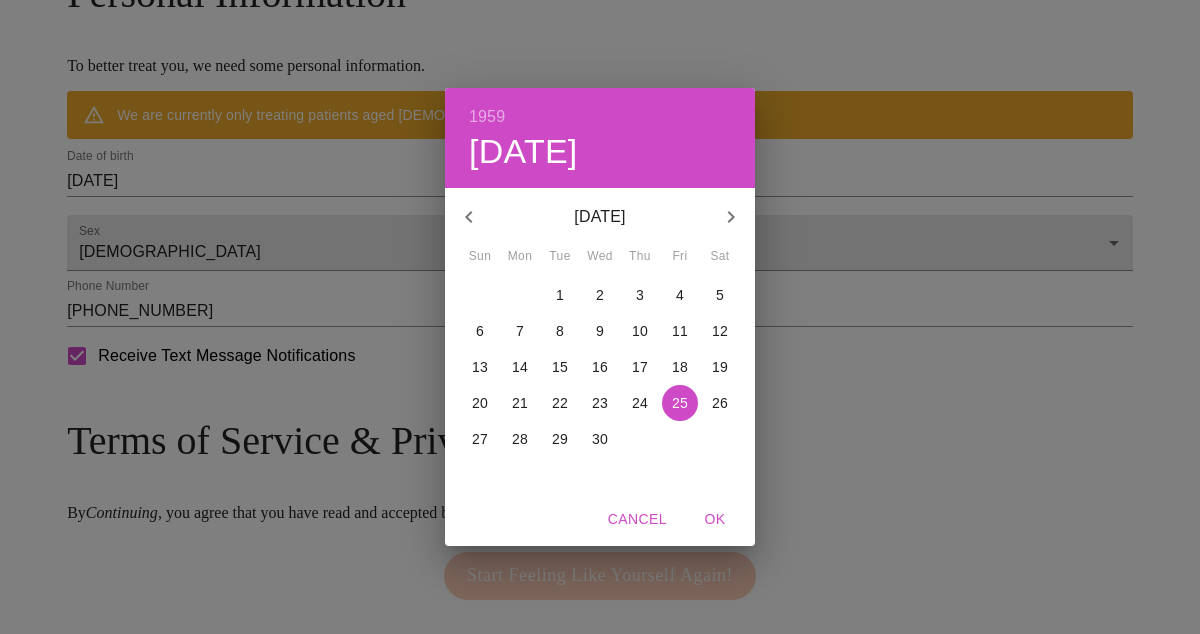click on "14" at bounding box center (520, 367) 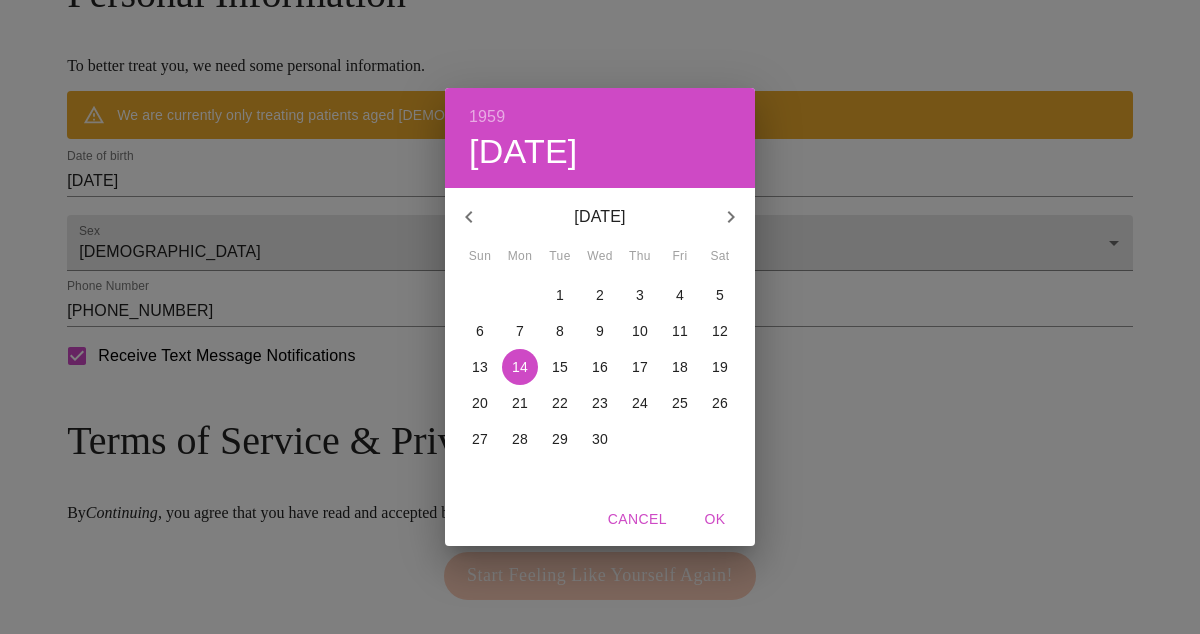 click on "OK" at bounding box center (715, 519) 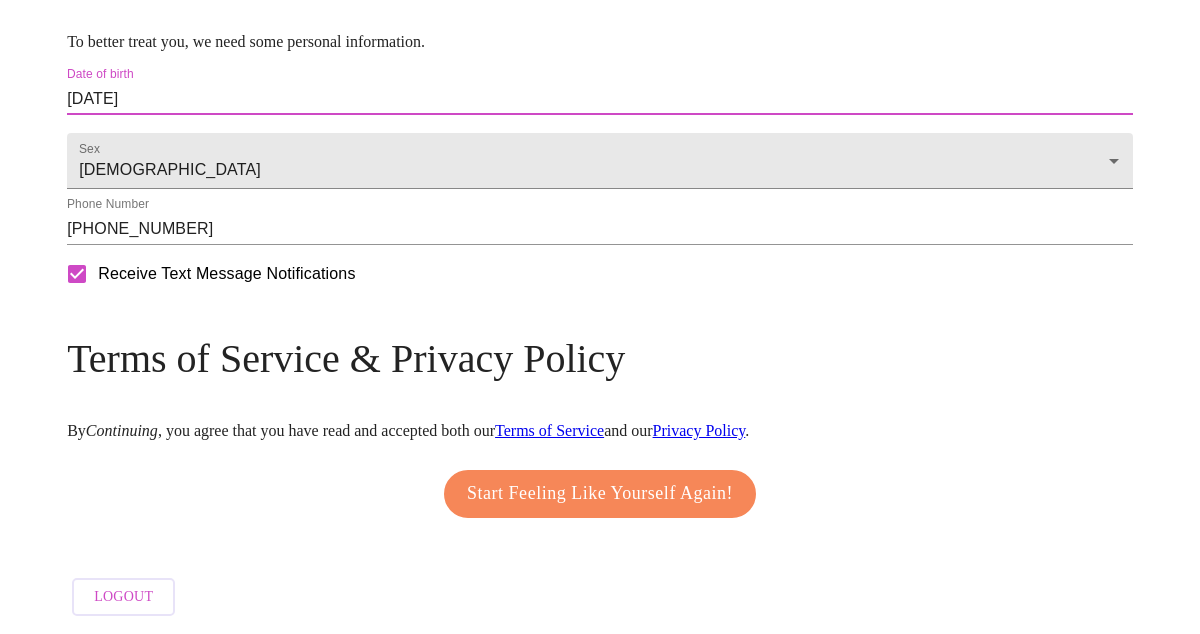 scroll, scrollTop: 903, scrollLeft: 0, axis: vertical 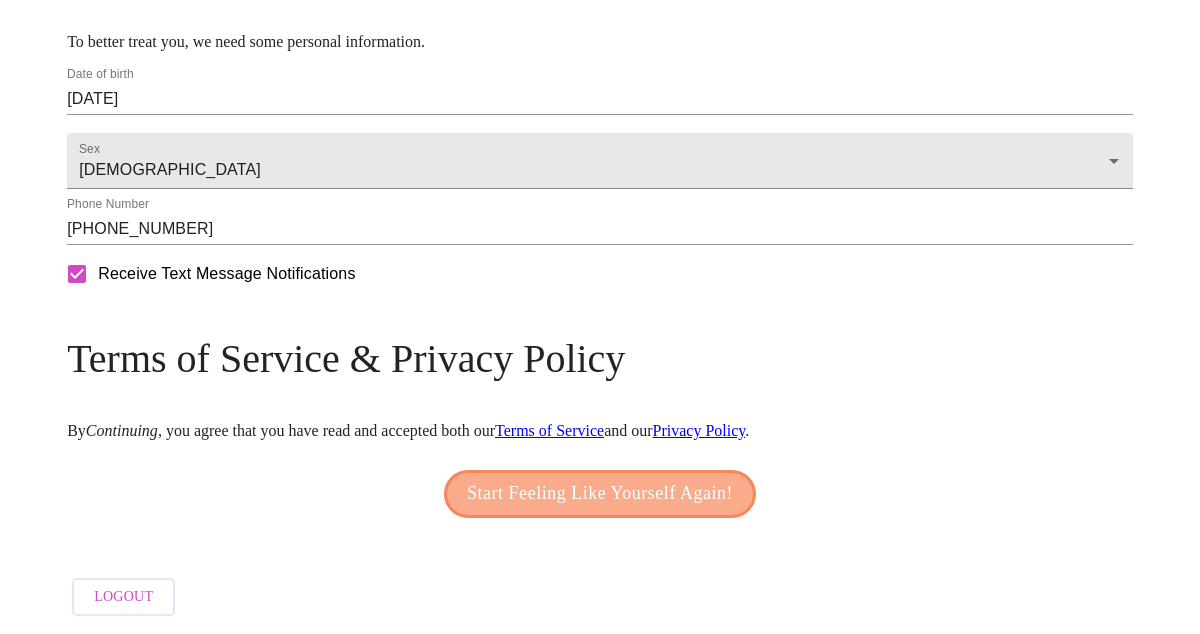 click on "Start Feeling Like Yourself Again!" at bounding box center [600, 494] 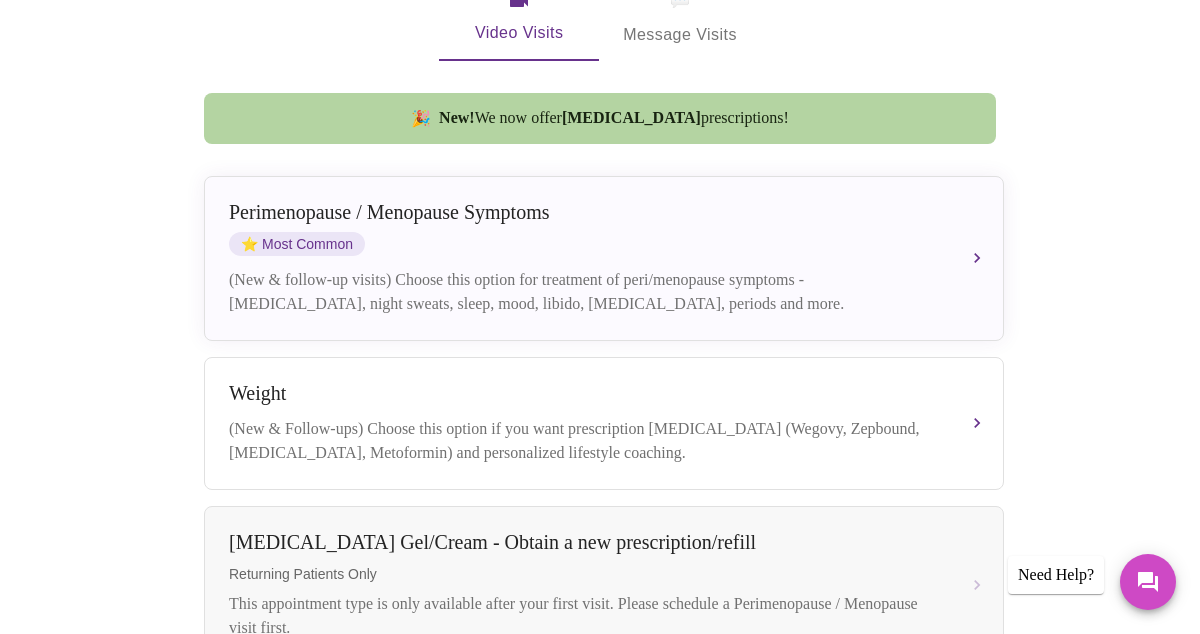 scroll, scrollTop: 501, scrollLeft: 0, axis: vertical 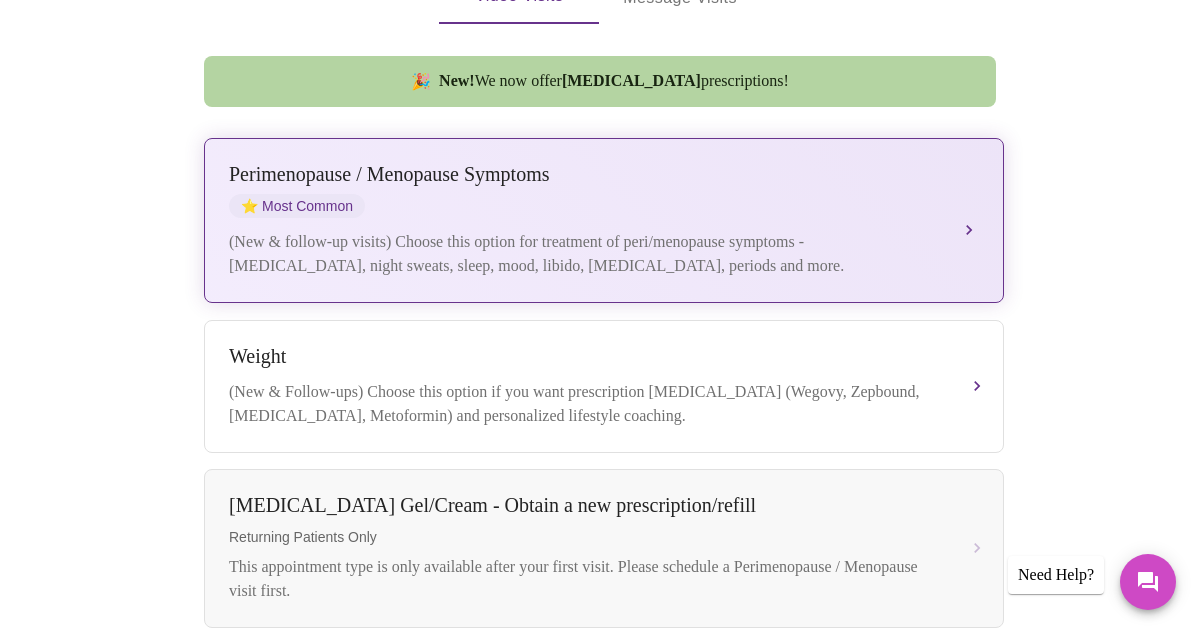 click on "(New & follow-up visits) Choose this option for treatment of peri/menopause symptoms - [MEDICAL_DATA], night sweats, sleep, mood, libido, [MEDICAL_DATA], periods and more." at bounding box center [584, 254] 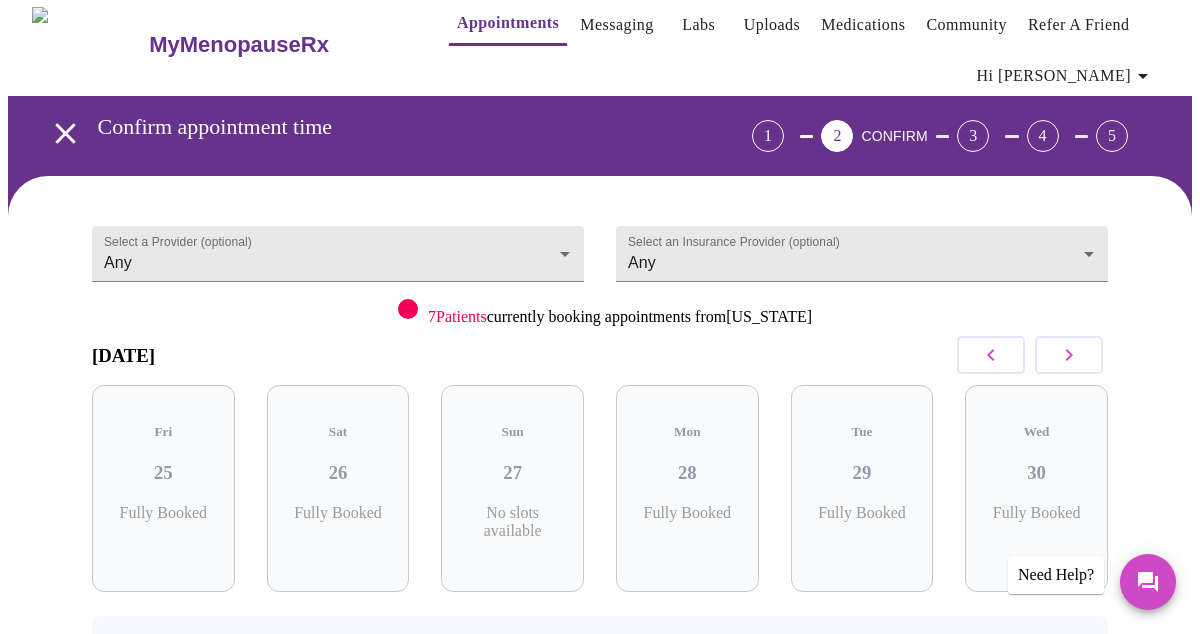 scroll, scrollTop: 10, scrollLeft: 0, axis: vertical 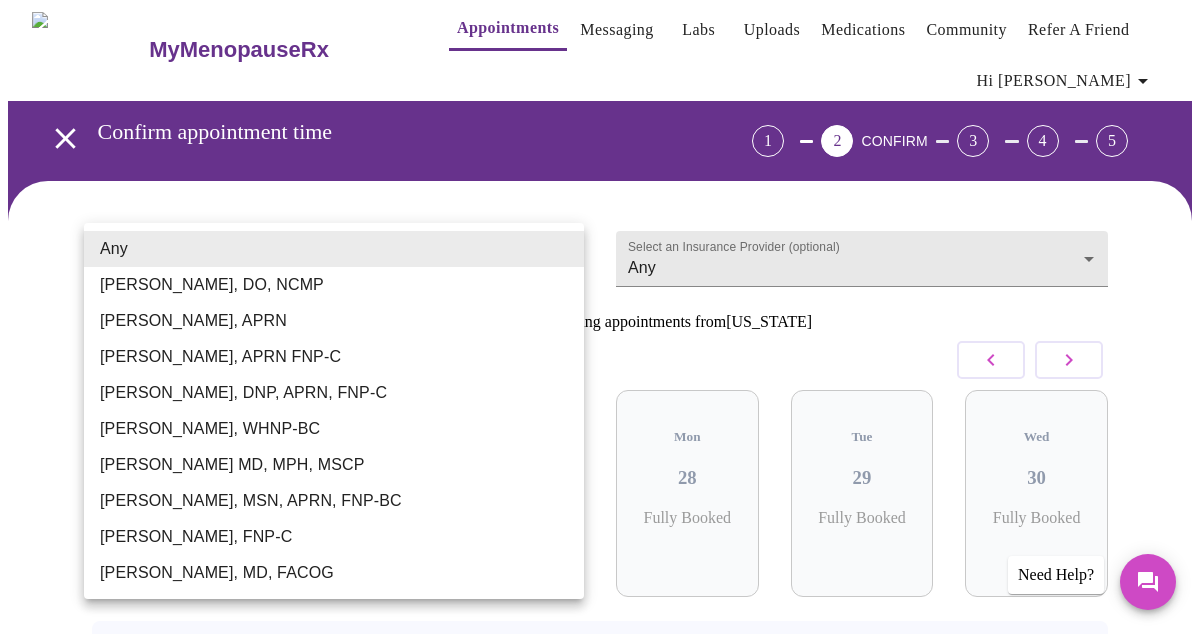 click on "MyMenopauseRx Appointments Messaging Labs Uploads Medications Community Refer a Friend Hi [PERSON_NAME] appointment time 1 2 CONFIRM 3 4 5 Select a Provider (optional) Any Any Select an Insurance Provider (optional) Any Any 7  Patients  currently booking appointments from  [US_STATE] [DATE] Fri 25 Fully Booked Sat 26 Fully Booked Sun 27 No slots available Mon 28 Fully Booked Tue 29 Fully Booked Wed 30 Fully Booked Need to reschedule? No problem—just  reach out  24 hours before your visit Previous Need Help? Settings Billing Invoices Log out Any [PERSON_NAME], DO, NCMP [PERSON_NAME], APRN [PERSON_NAME], APRN FNP-C [PERSON_NAME], DNP, APRN, FNP-C [PERSON_NAME], WHNP-BC [PERSON_NAME] MD, MPH, MSCP [PERSON_NAME], MSN, APRN, FNP-BC [PERSON_NAME], FNP-C [PERSON_NAME], MD, FACOG" at bounding box center (600, 418) 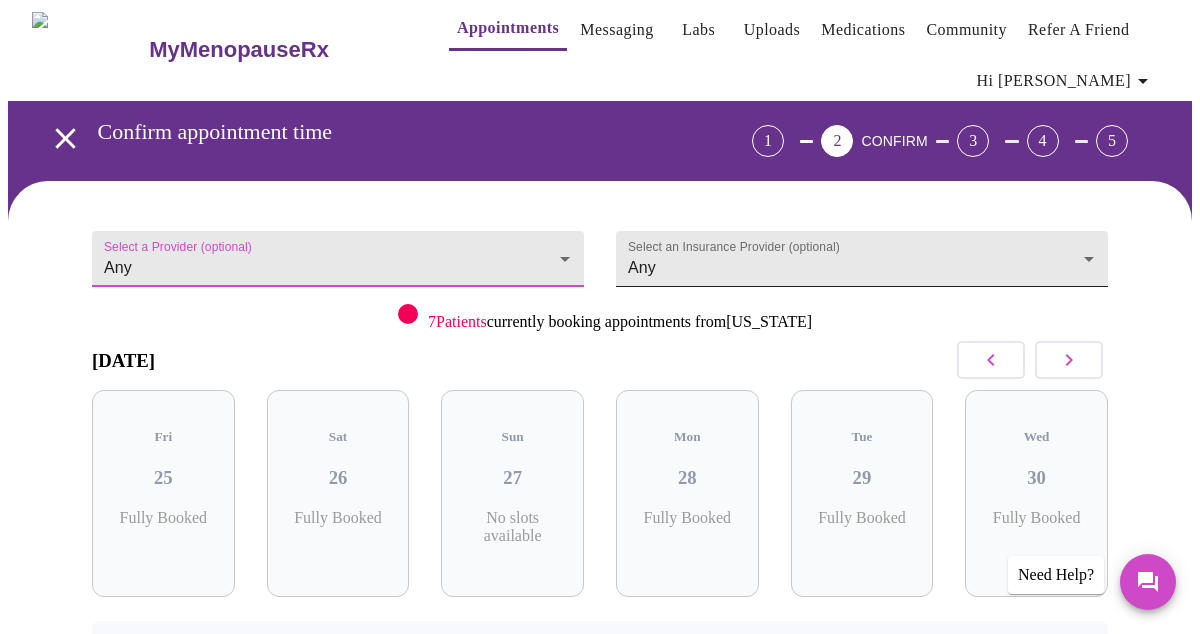click on "MyMenopauseRx Appointments Messaging Labs Uploads Medications Community Refer a Friend Hi [PERSON_NAME] appointment time 1 2 CONFIRM 3 4 5 Select a Provider (optional) Any Any Select an Insurance Provider (optional) Any Any 7  Patients  currently booking appointments from  [US_STATE] [DATE] Fri 25 Fully Booked Sat 26 Fully Booked Sun 27 No slots available Mon 28 Fully Booked Tue 29 Fully Booked Wed 30 Fully Booked Need to reschedule? No problem—just  reach out  24 hours before your visit Previous Need Help? Settings Billing Invoices Log out" at bounding box center [600, 418] 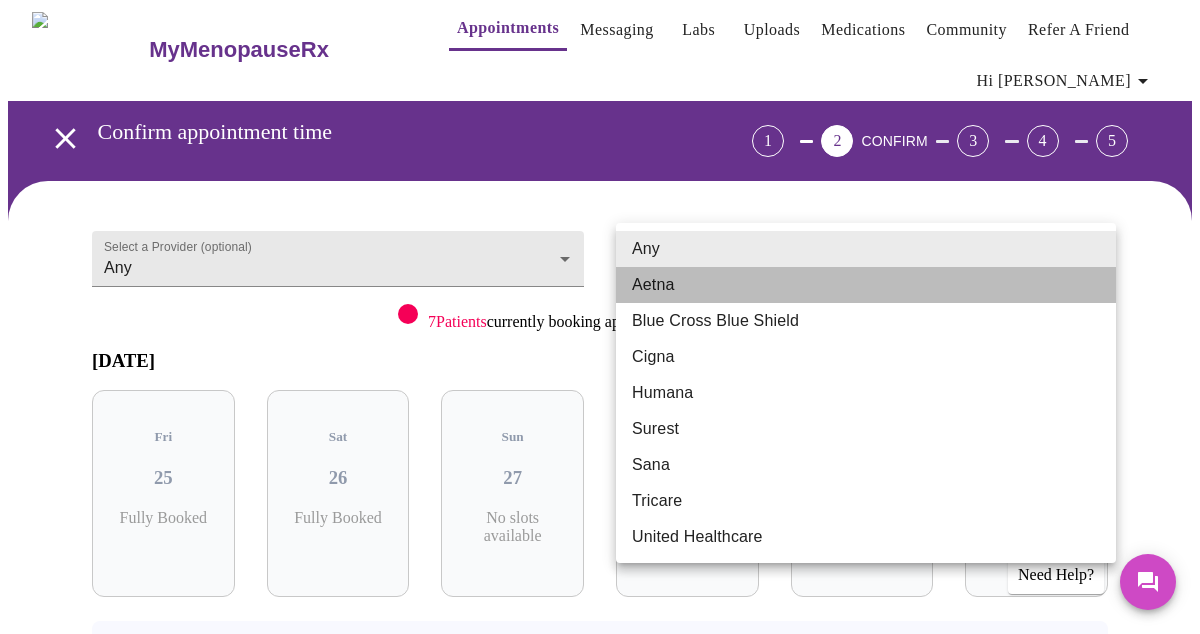 click on "Aetna" at bounding box center (866, 285) 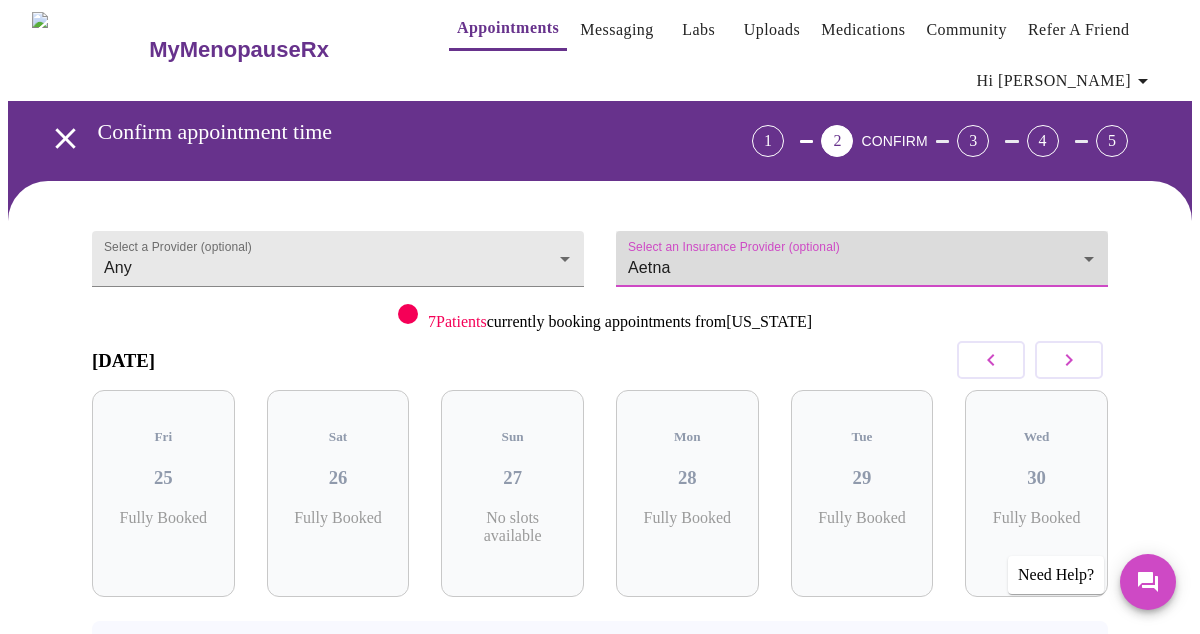 scroll, scrollTop: 180, scrollLeft: 0, axis: vertical 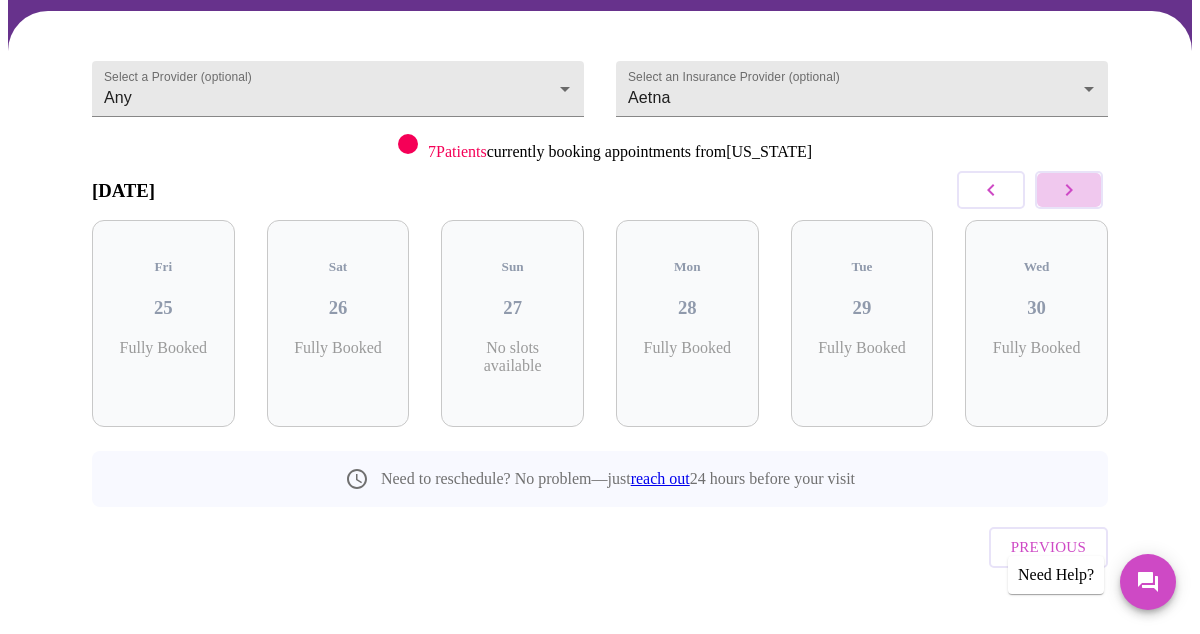 click 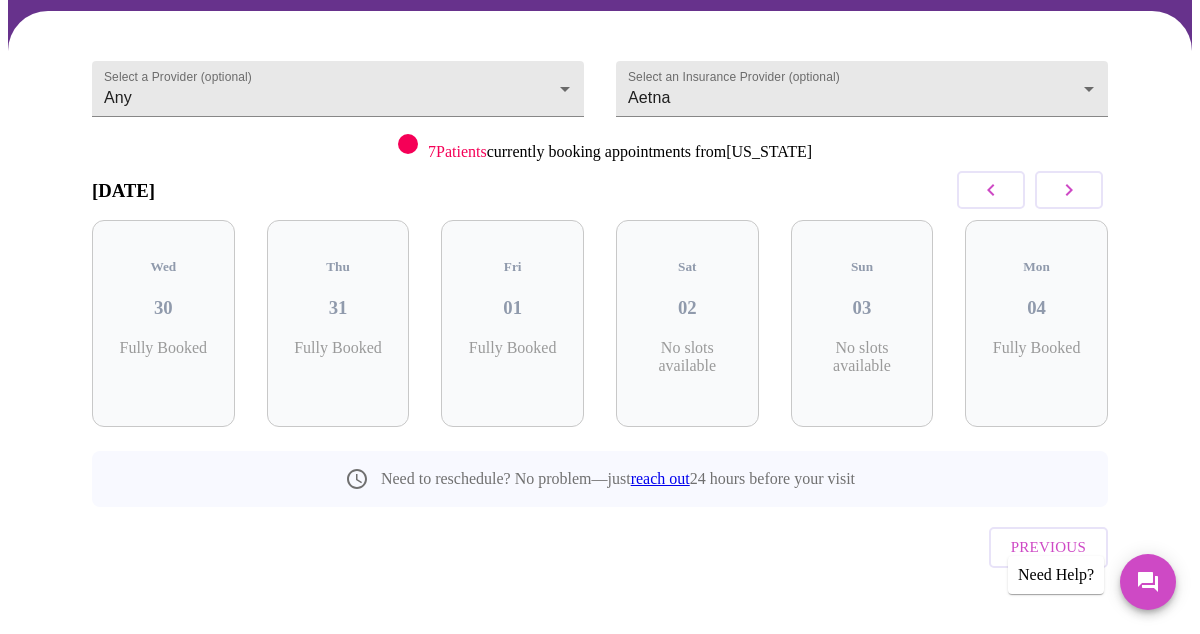click 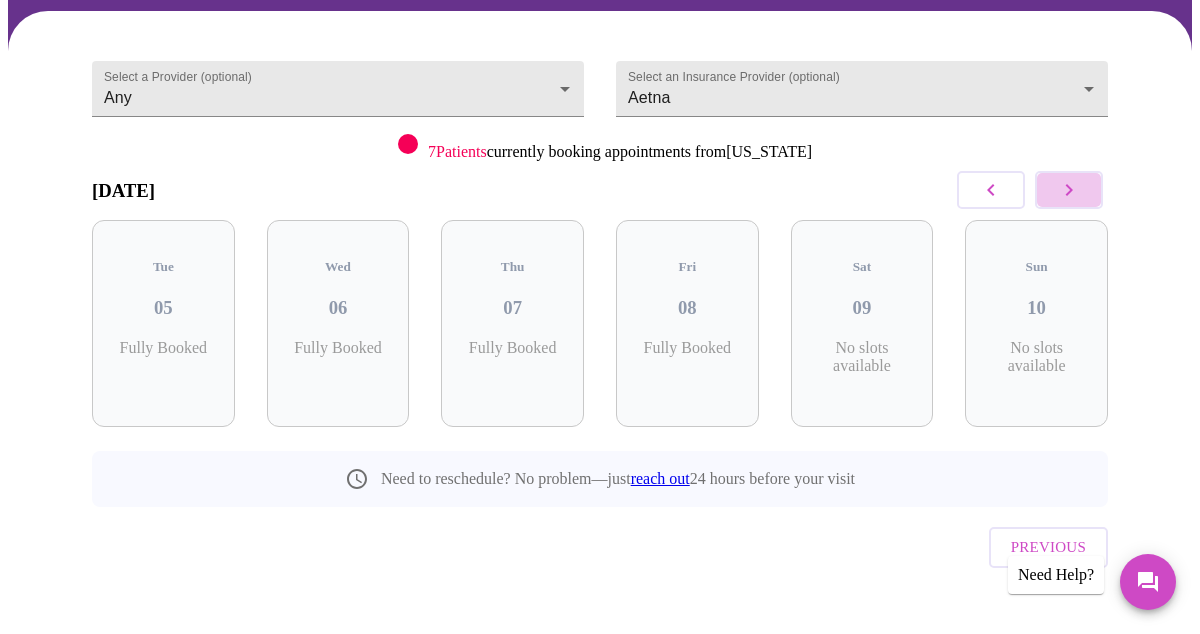 click 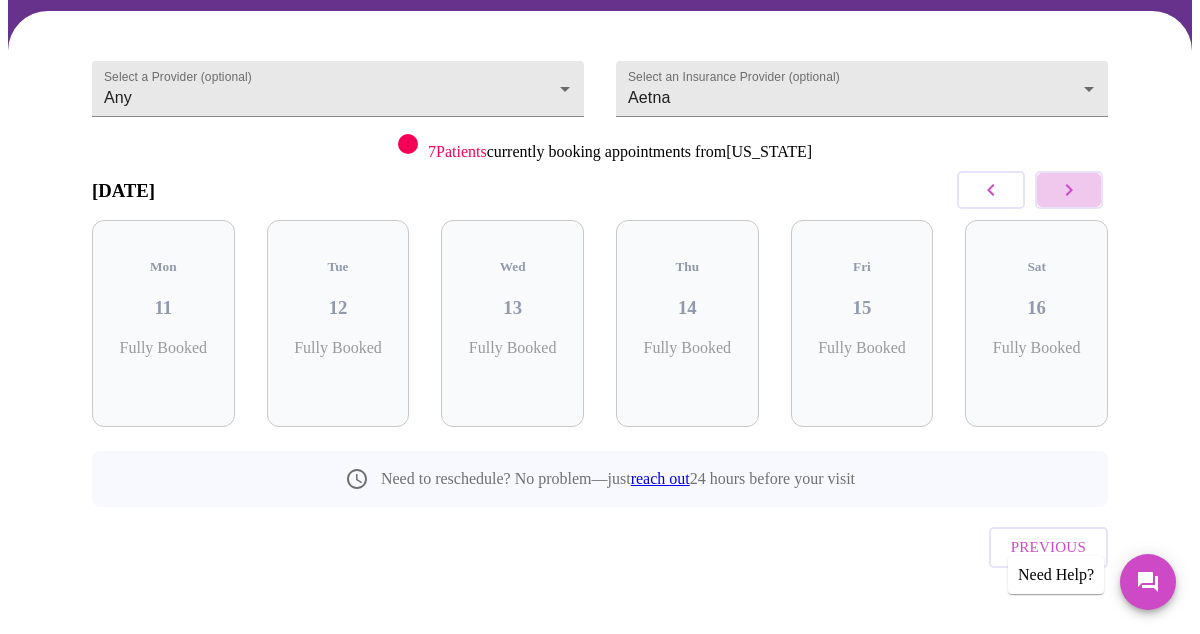 click 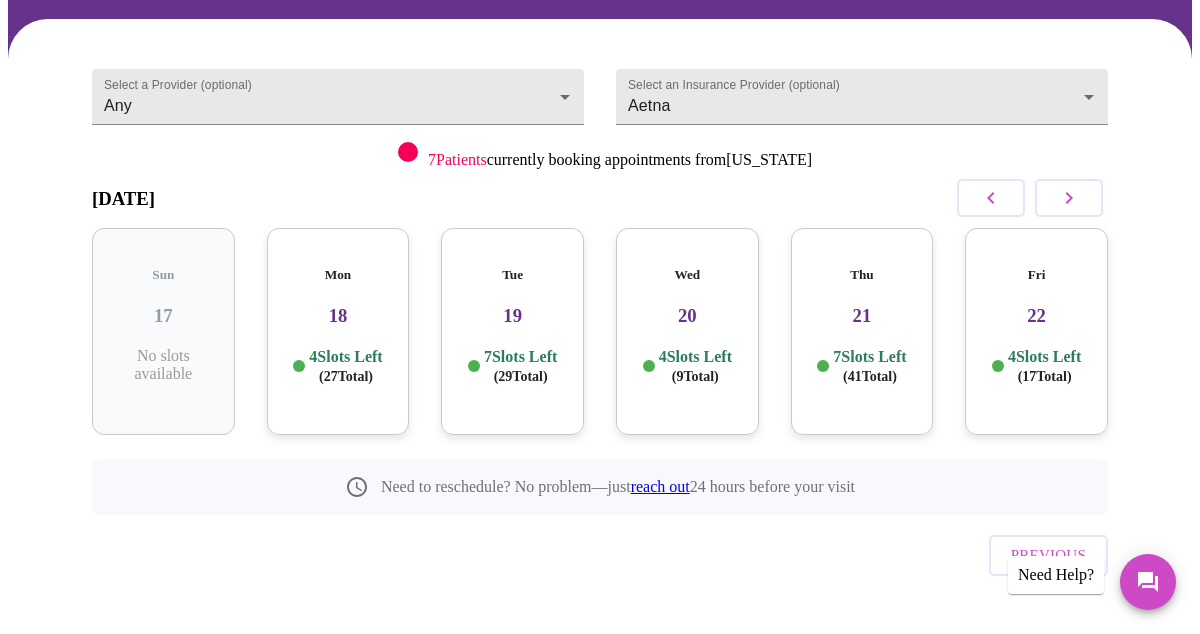 scroll, scrollTop: 175, scrollLeft: 0, axis: vertical 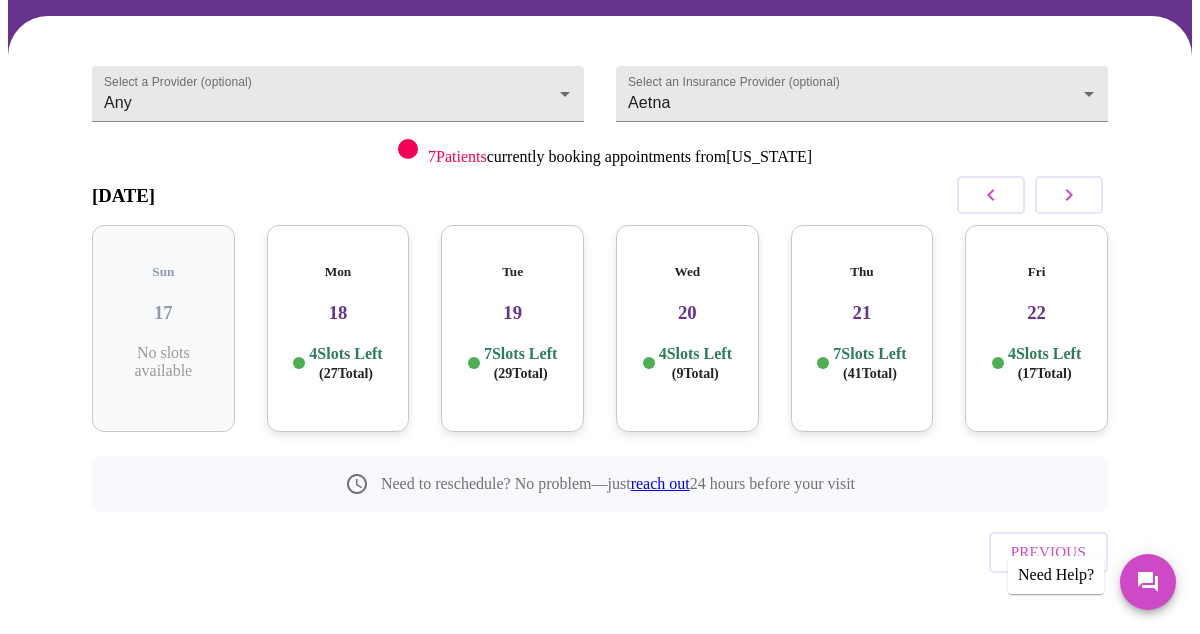 click on "18" at bounding box center [338, 313] 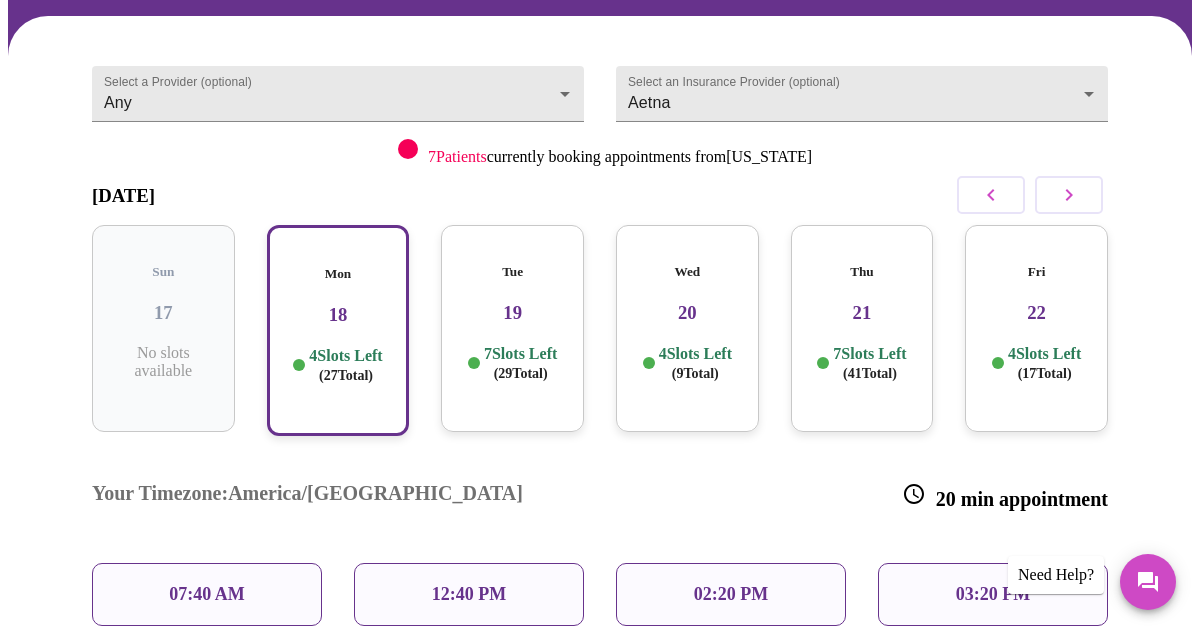 click on "07:40 AM" at bounding box center (207, 594) 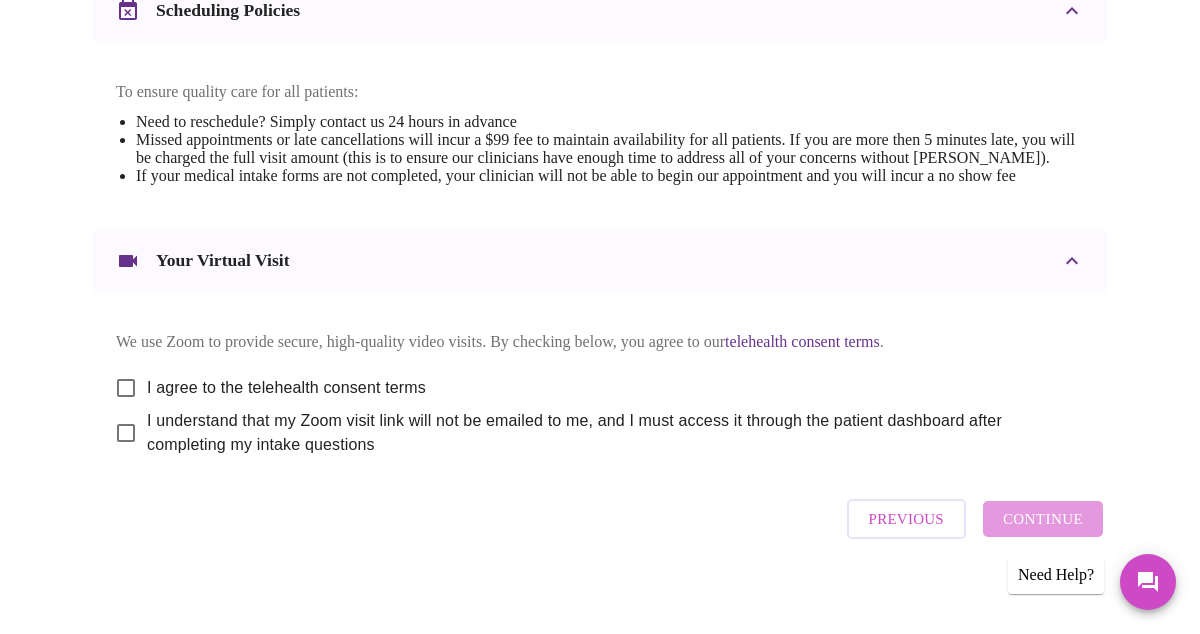 scroll, scrollTop: 845, scrollLeft: 0, axis: vertical 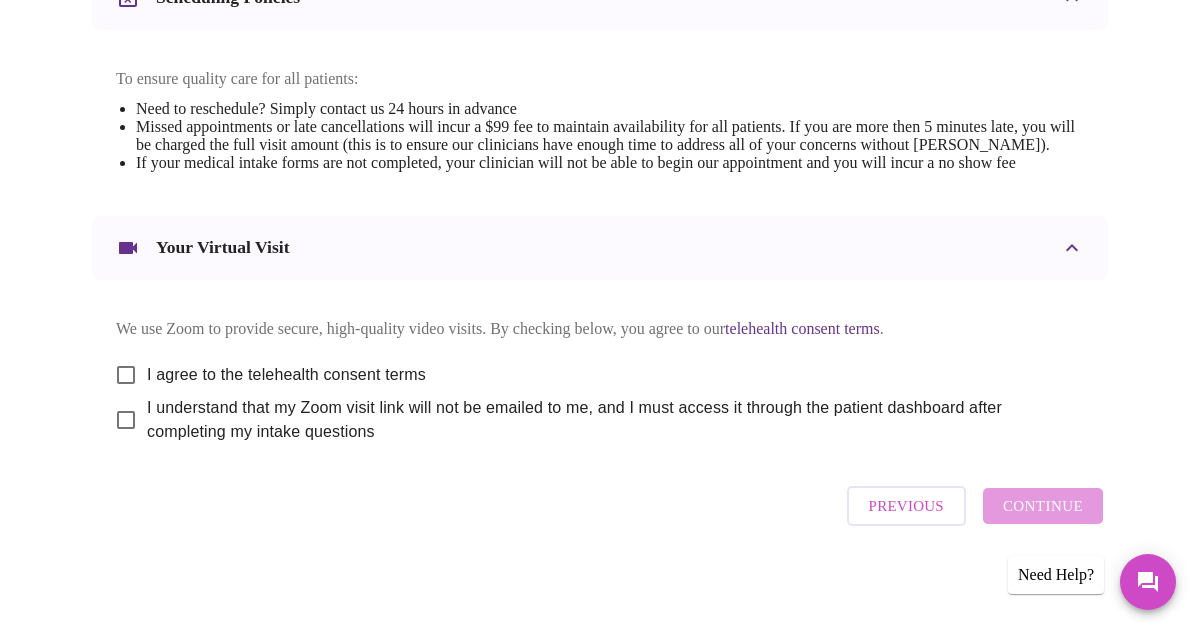 click on "I agree to the telehealth consent terms" at bounding box center [126, 375] 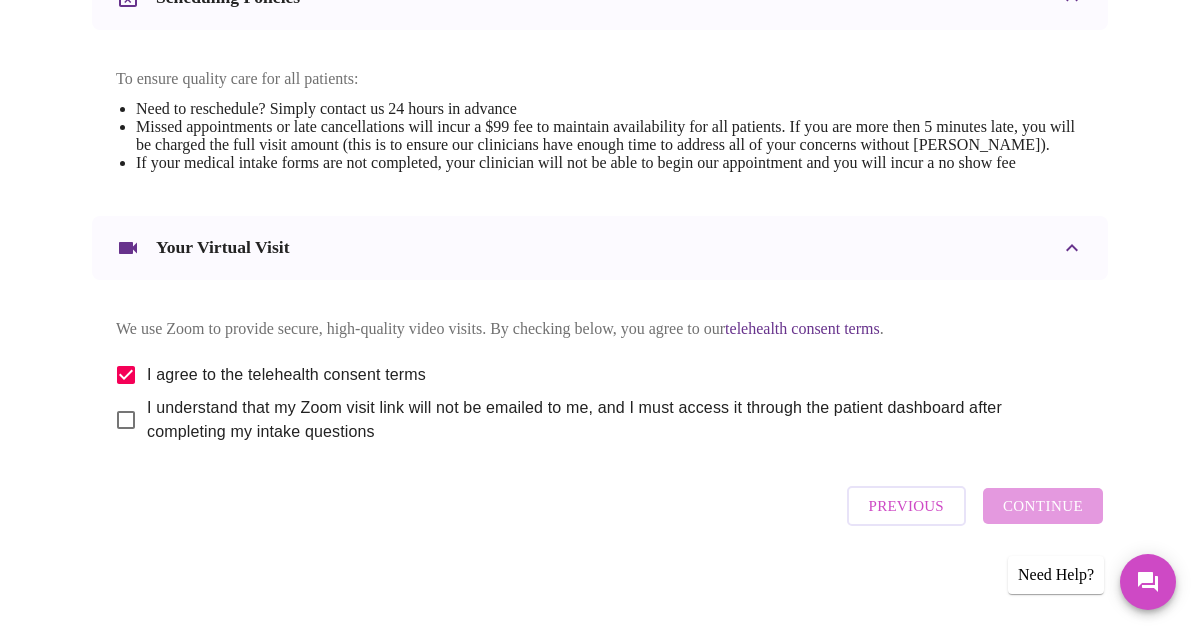 click on "I understand that my Zoom visit link will not be emailed to me, and I must access it through the patient dashboard after completing my intake questions" at bounding box center (126, 420) 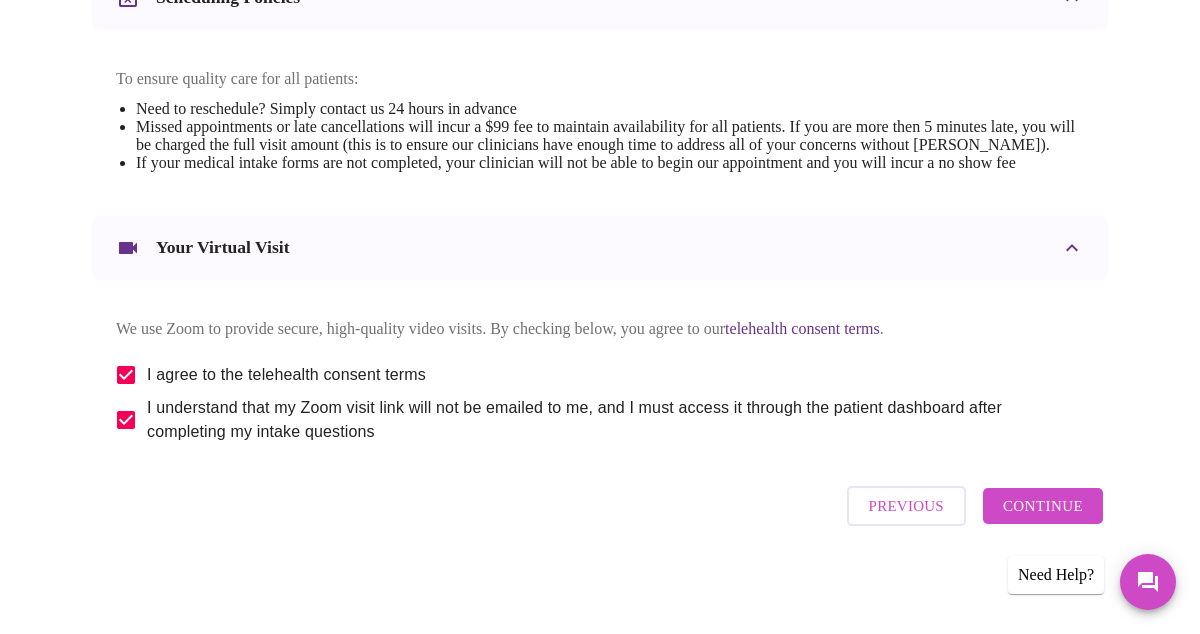scroll, scrollTop: 921, scrollLeft: 0, axis: vertical 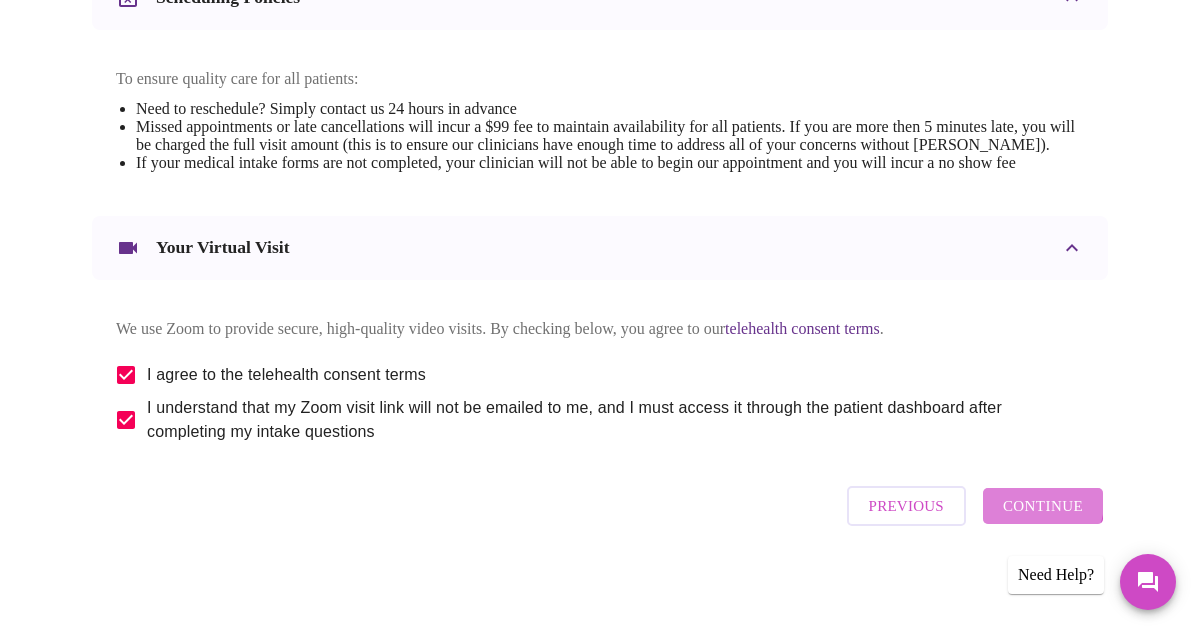 click on "Continue" at bounding box center (1043, 506) 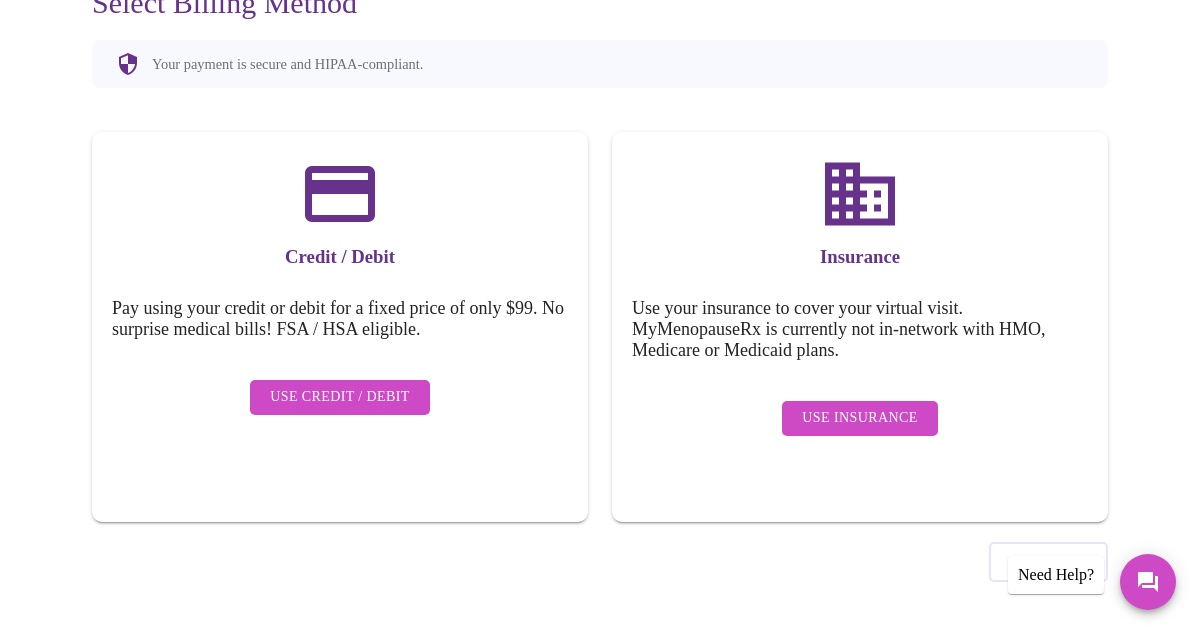 click on "Use Insurance" at bounding box center [859, 418] 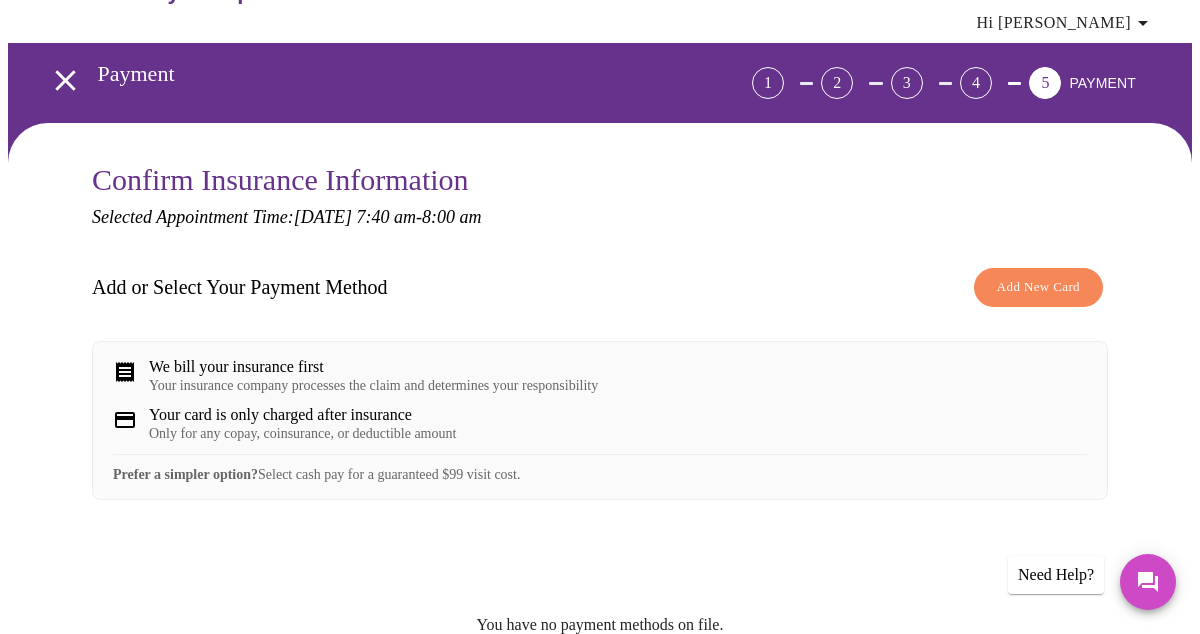 scroll, scrollTop: 0, scrollLeft: 0, axis: both 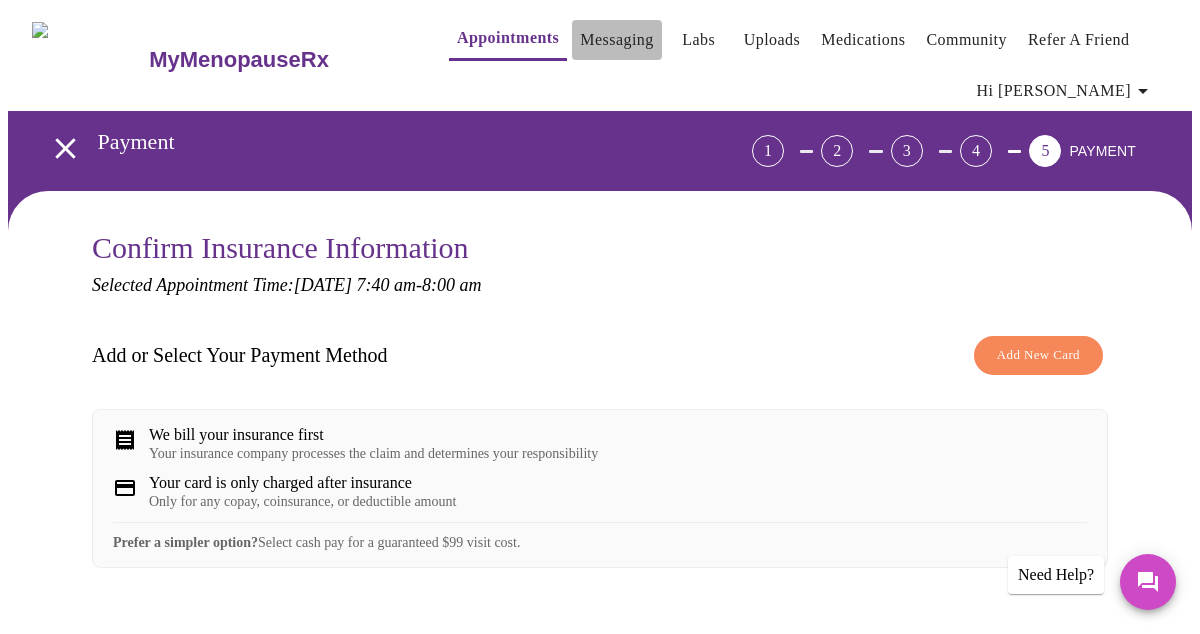 click on "Messaging" at bounding box center [616, 40] 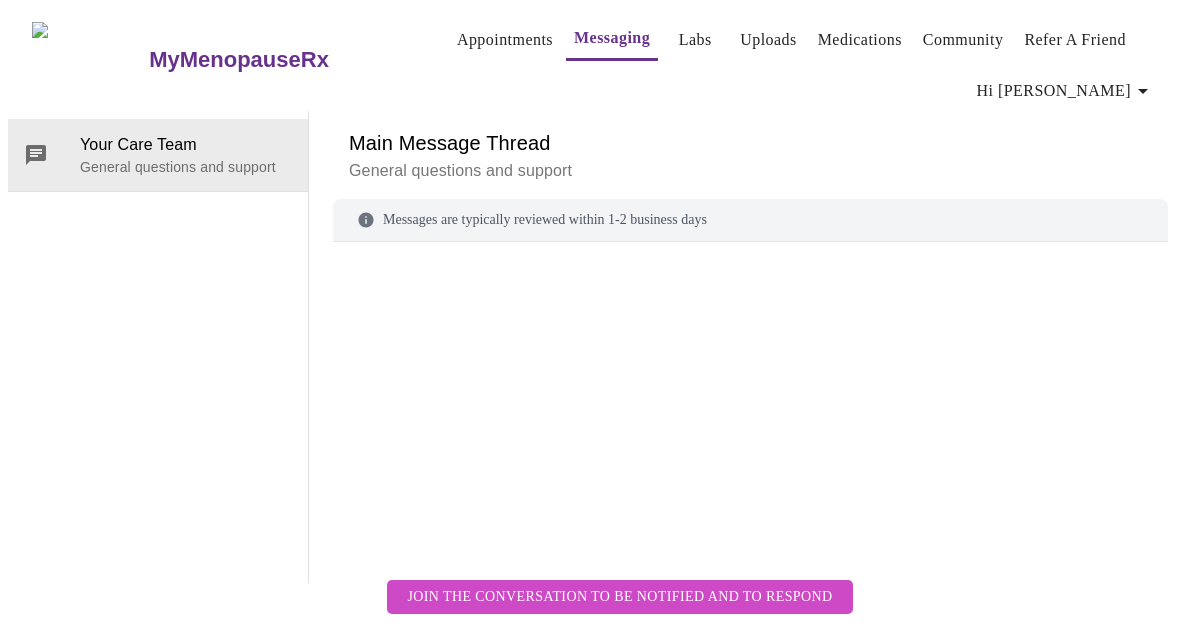 scroll, scrollTop: 103, scrollLeft: 0, axis: vertical 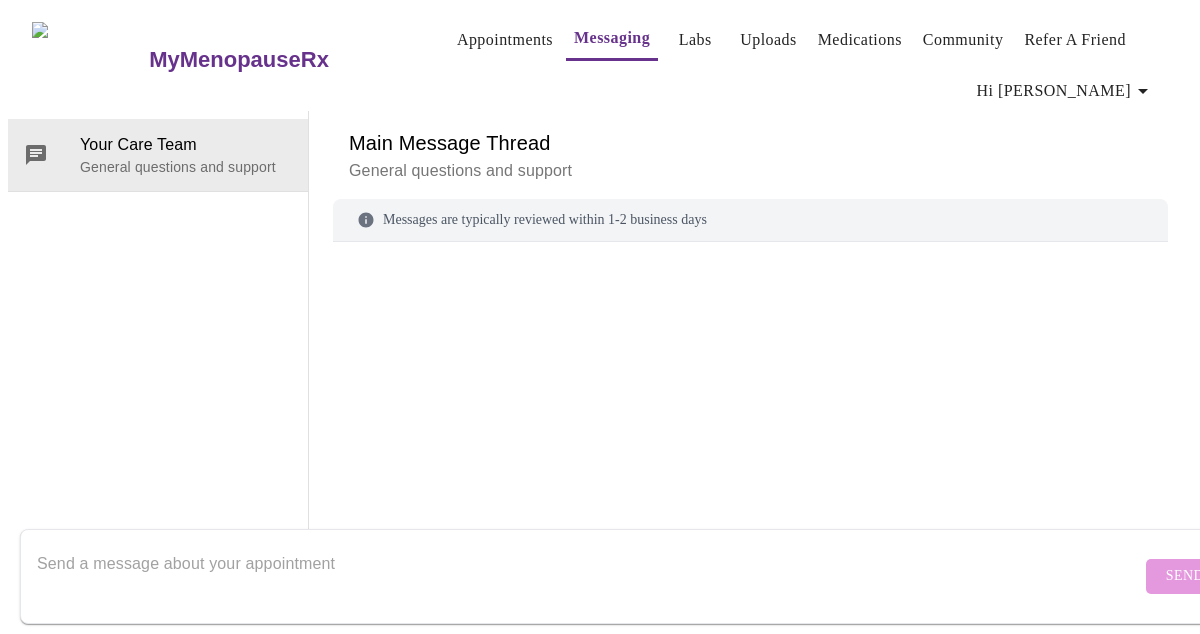 click on "Messages are typically reviewed within 1-2 business days" at bounding box center [750, 220] 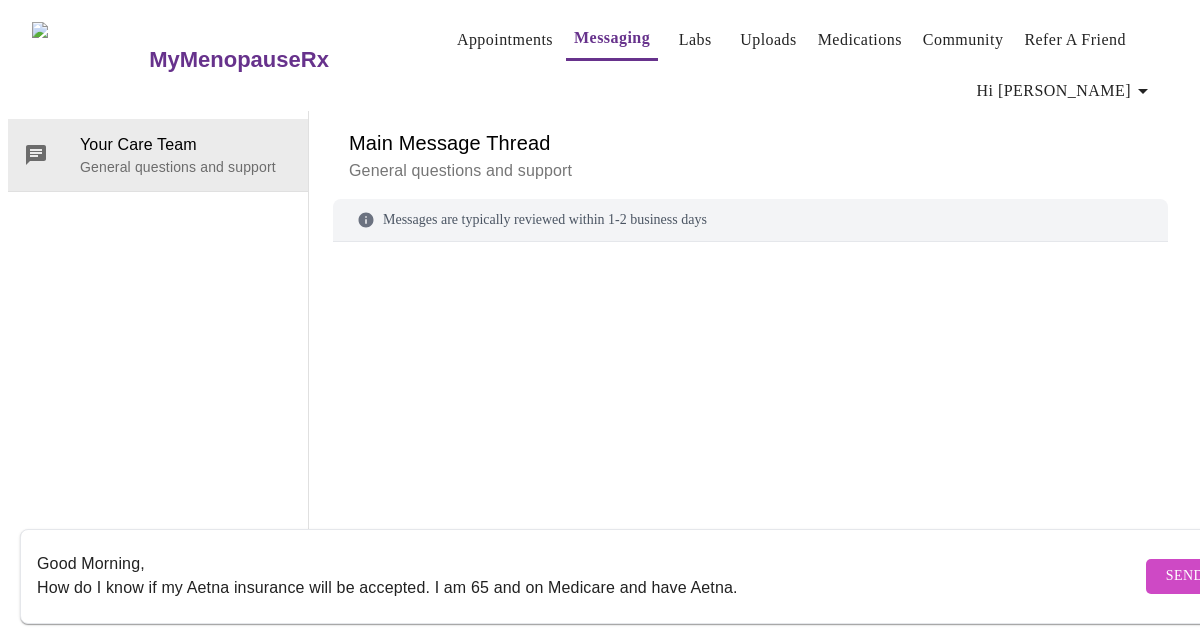 click on "Good Morning,
How do I know if my Aetna insurance will be accepted. I am 65 and on Medicare and have Aetna." at bounding box center [589, 576] 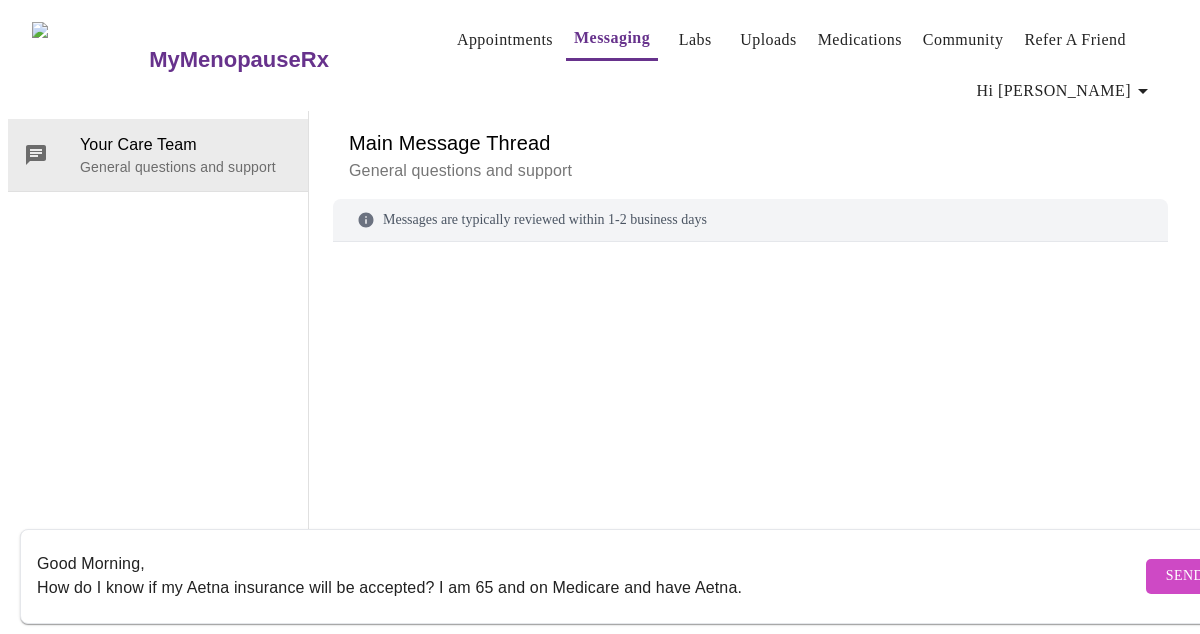 type on "Good Morning,
How do I know if my Aetna insurance will be accepted? I am 65 and on Medicare and have Aetna." 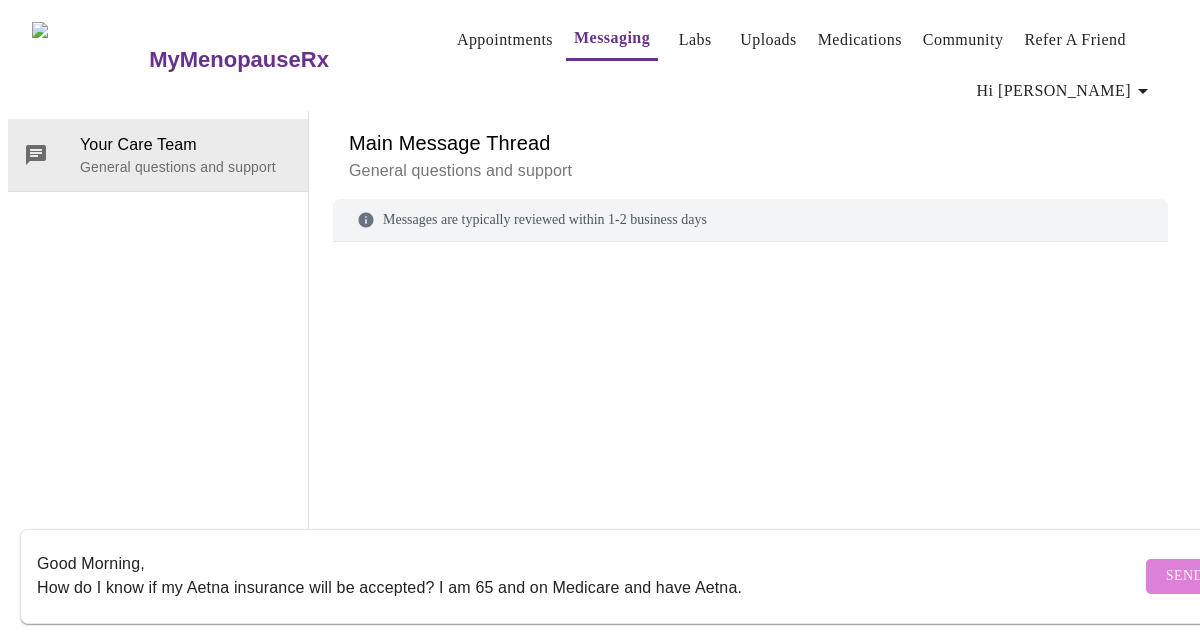 click on "Send" at bounding box center [1185, 576] 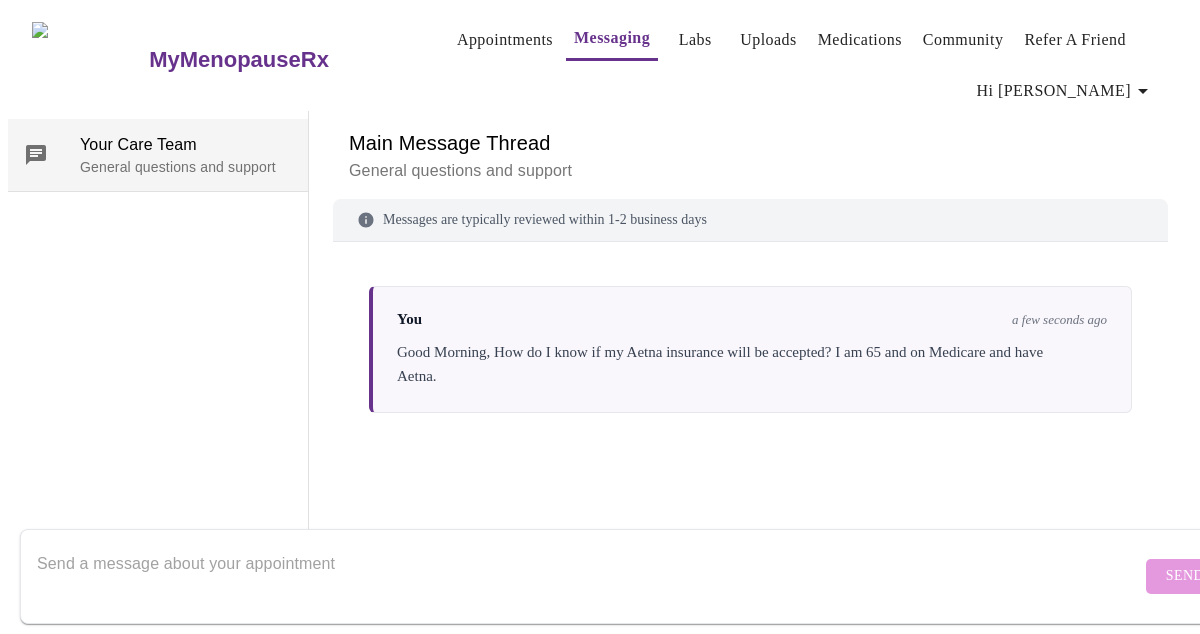 click on "Your Care Team" at bounding box center [186, 145] 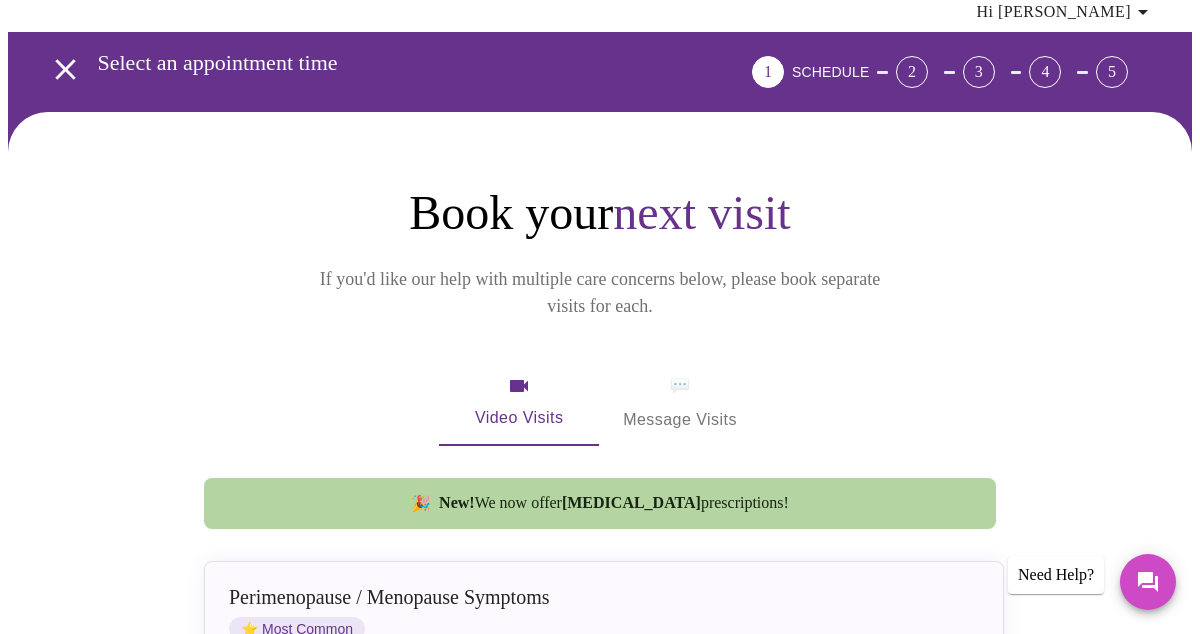 scroll, scrollTop: 0, scrollLeft: 0, axis: both 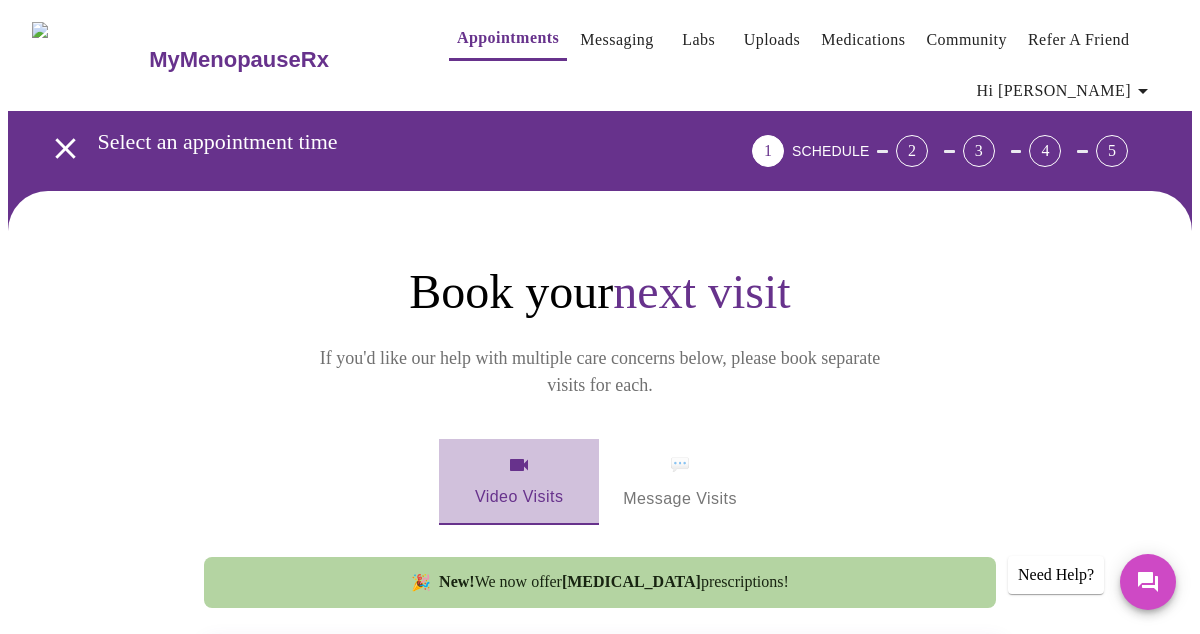 click on "Video Visits" at bounding box center (519, 482) 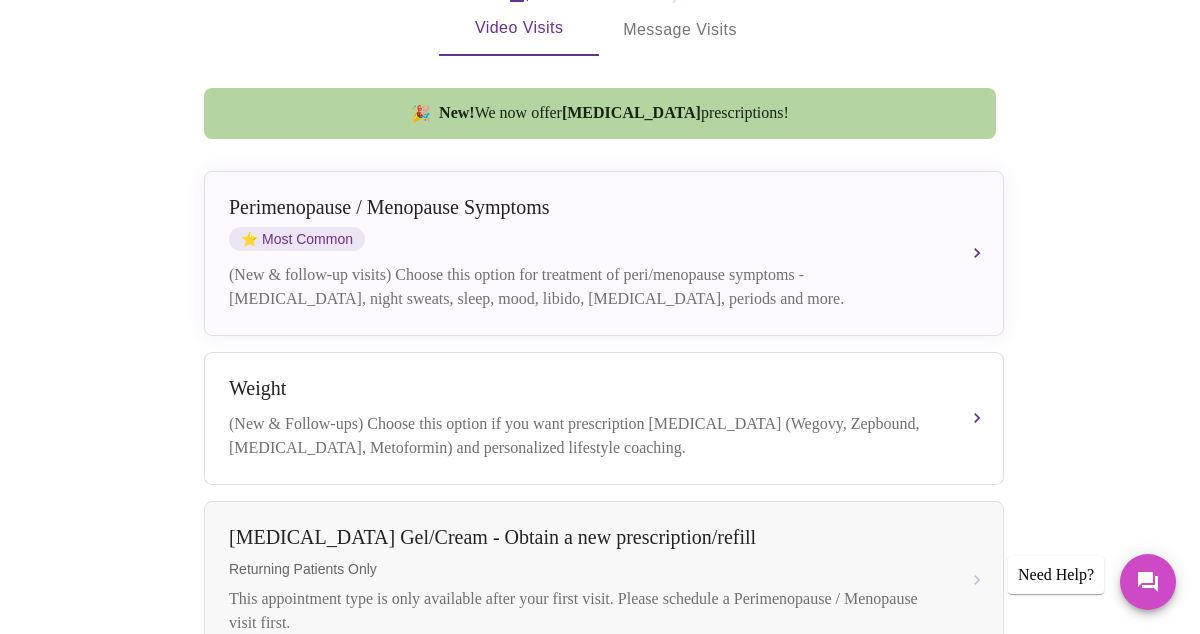 scroll, scrollTop: 473, scrollLeft: 0, axis: vertical 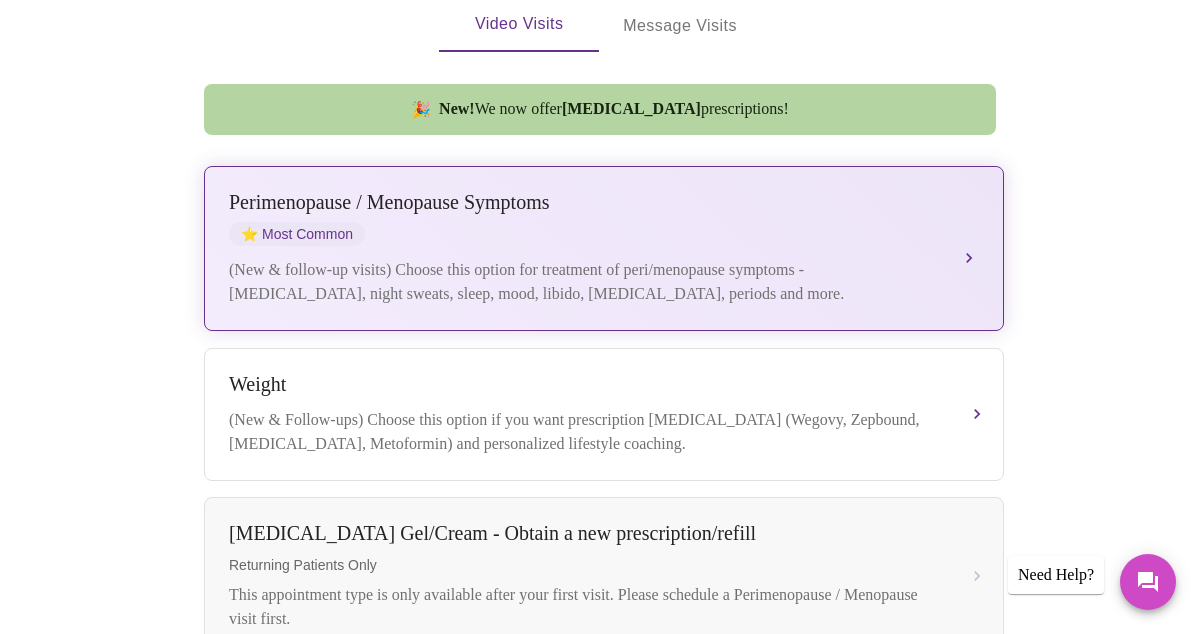 click on "(New & follow-up visits) Choose this option for treatment of peri/menopause symptoms - [MEDICAL_DATA], night sweats, sleep, mood, libido, [MEDICAL_DATA], periods and more." at bounding box center (584, 282) 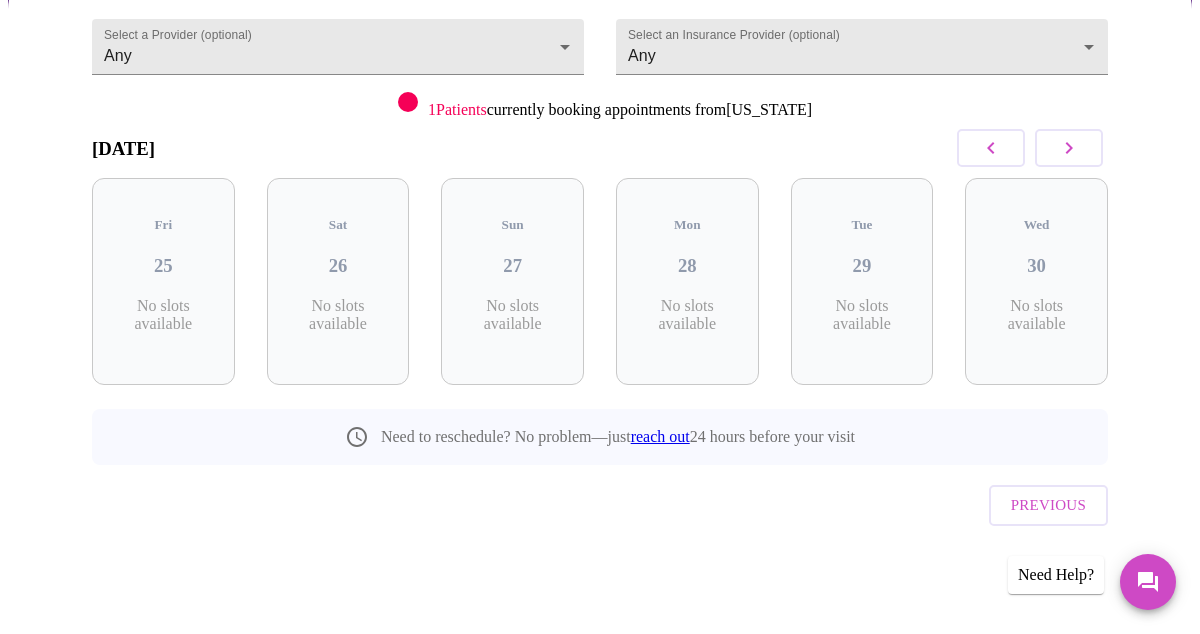 scroll, scrollTop: 180, scrollLeft: 0, axis: vertical 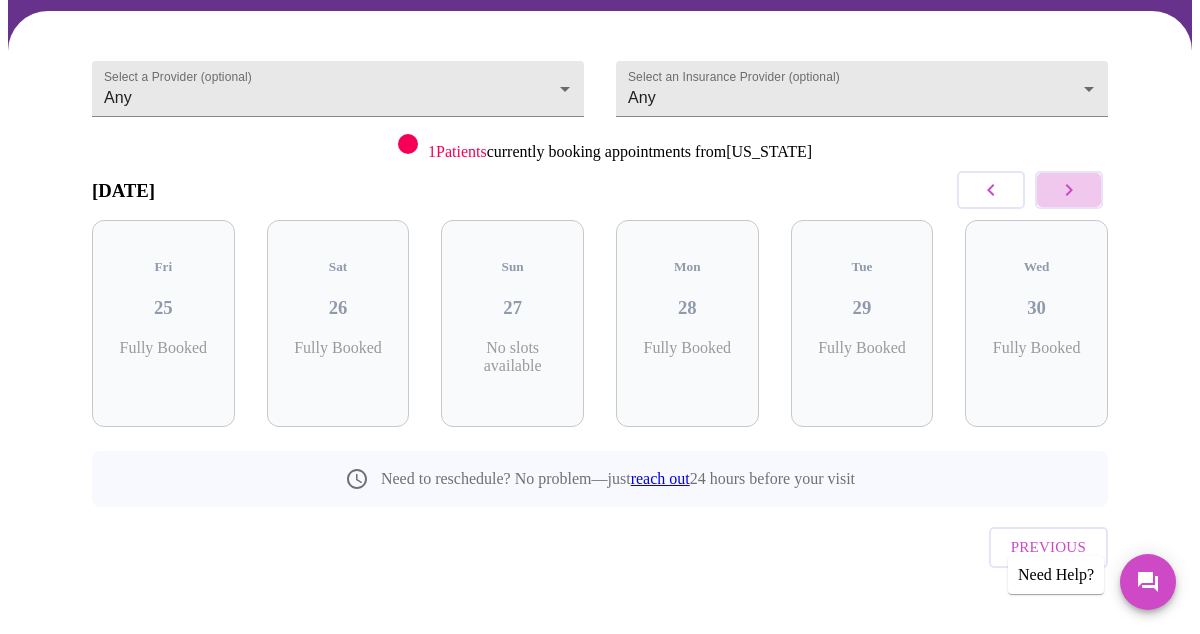 click 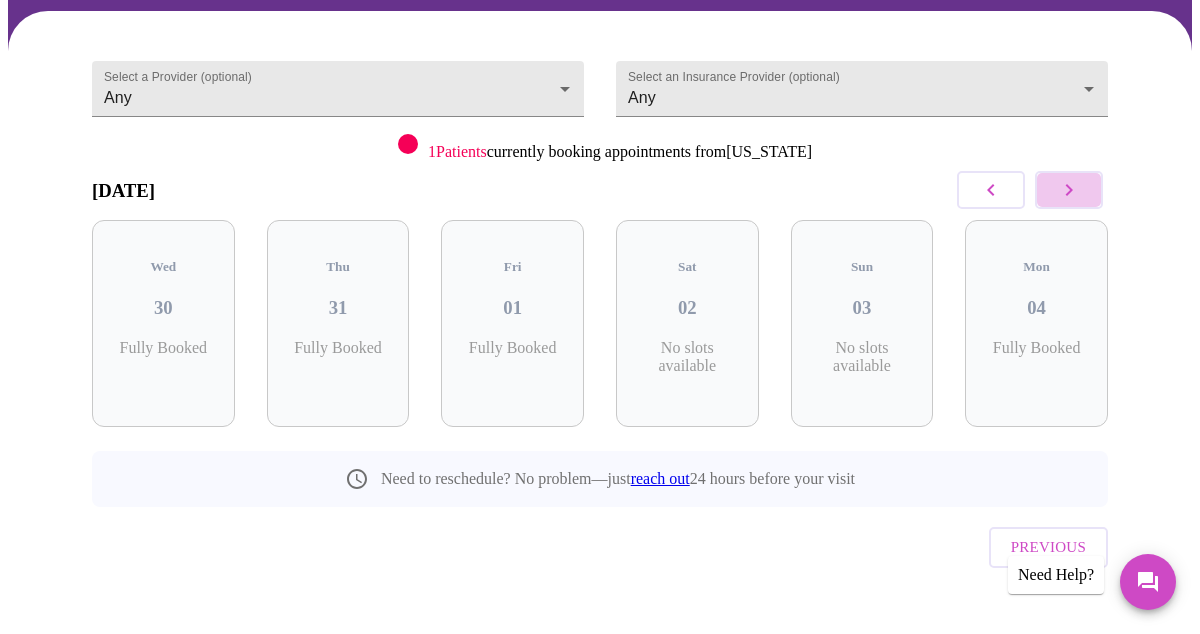 click 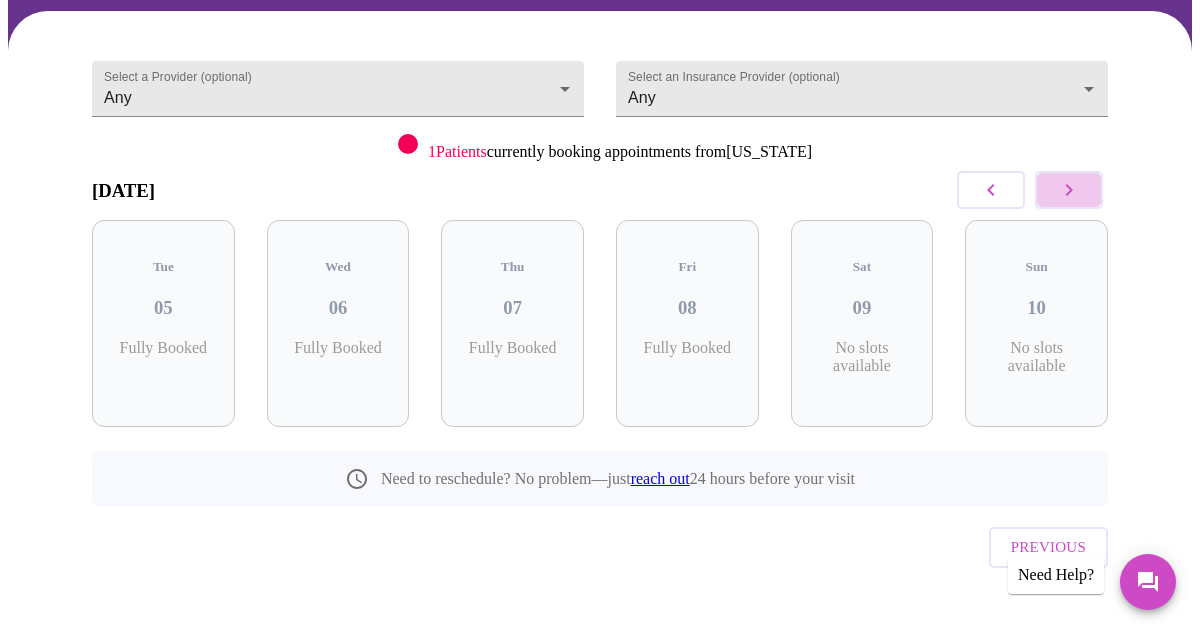 click 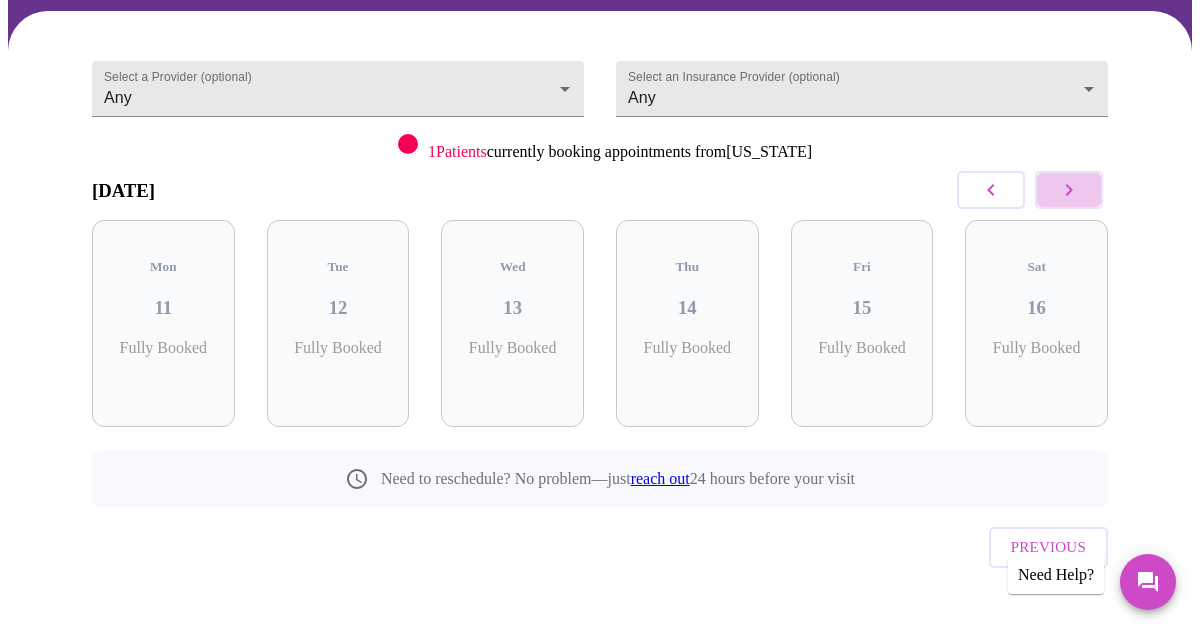 click 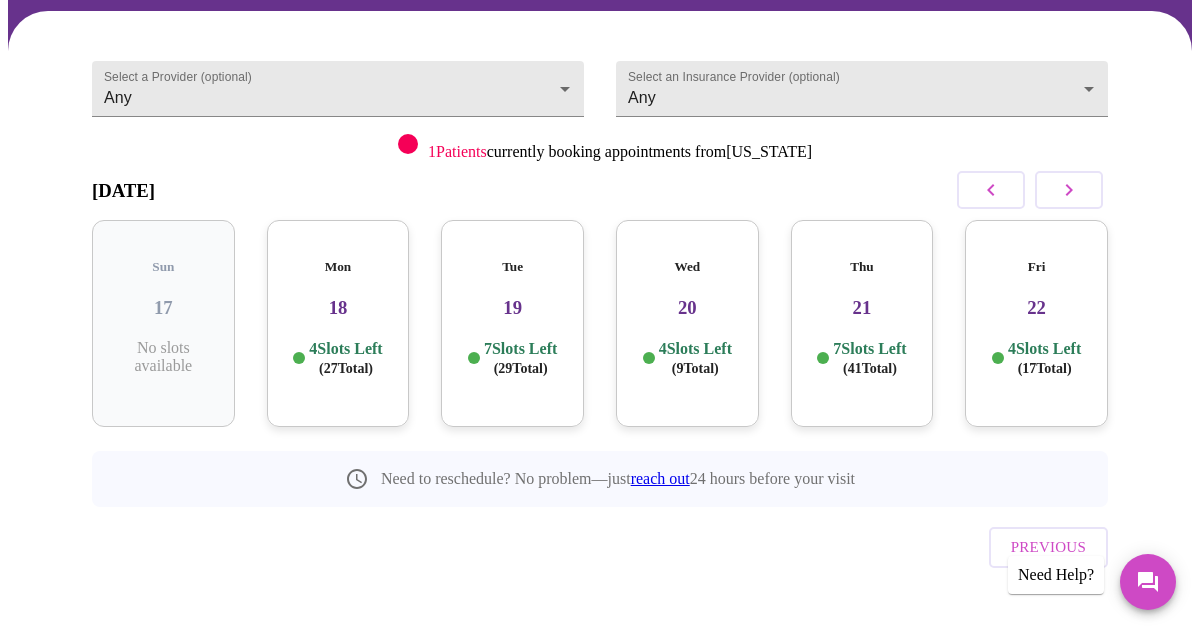 click on "4  Slots Left ( 27  Total)" at bounding box center (345, 358) 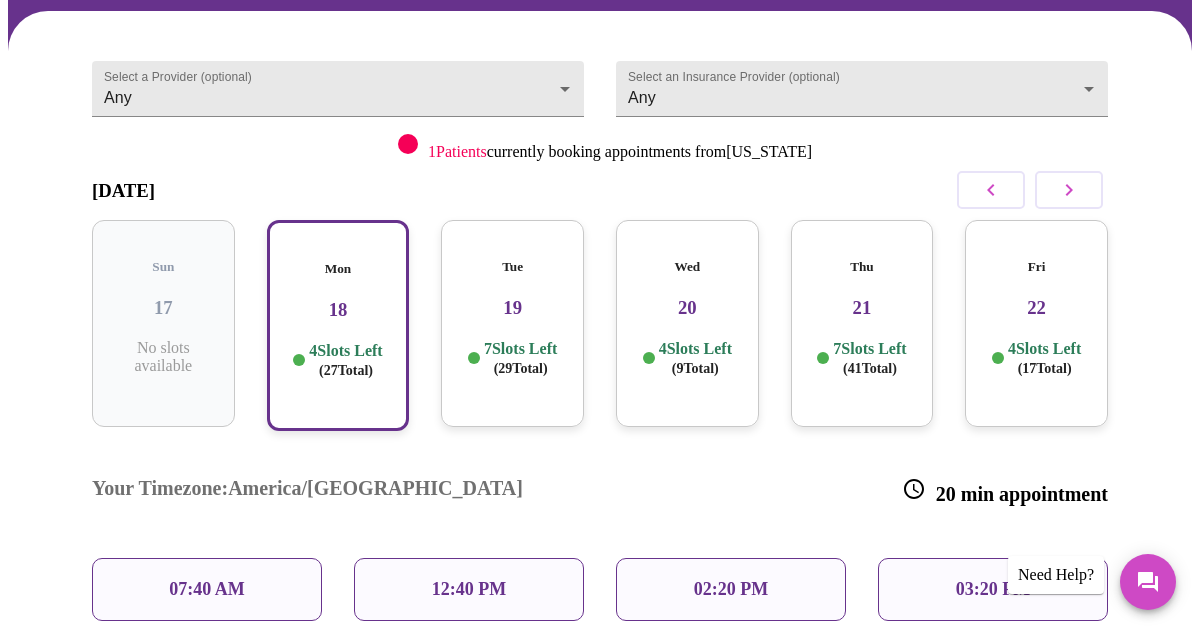 click on "07:40 AM" at bounding box center [207, 589] 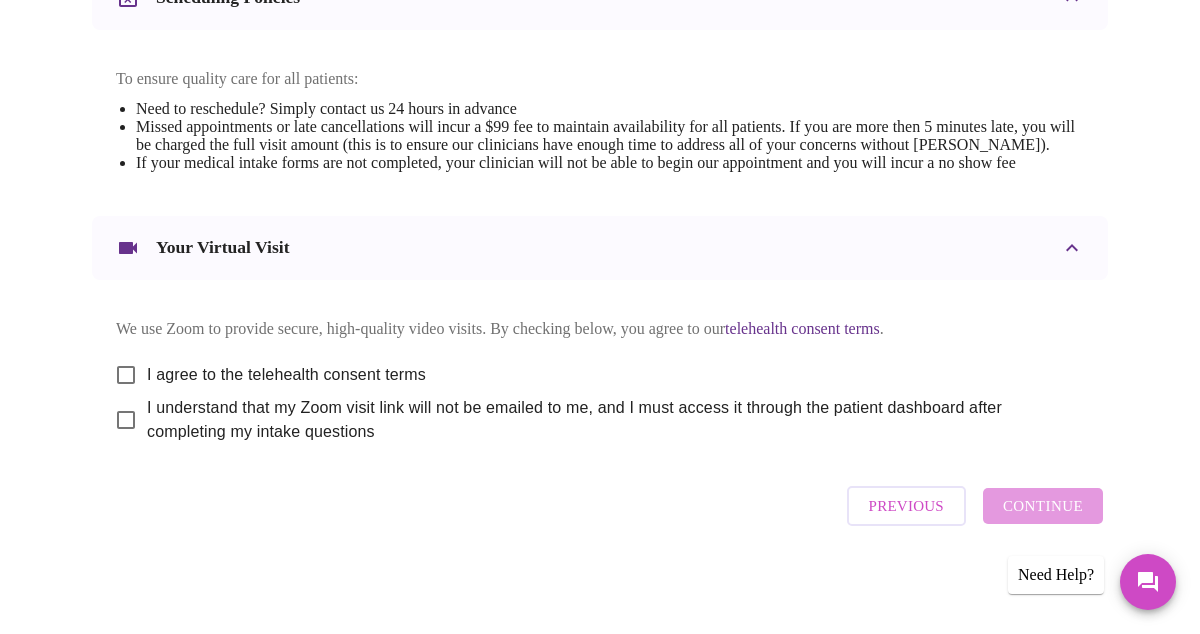 scroll, scrollTop: 921, scrollLeft: 0, axis: vertical 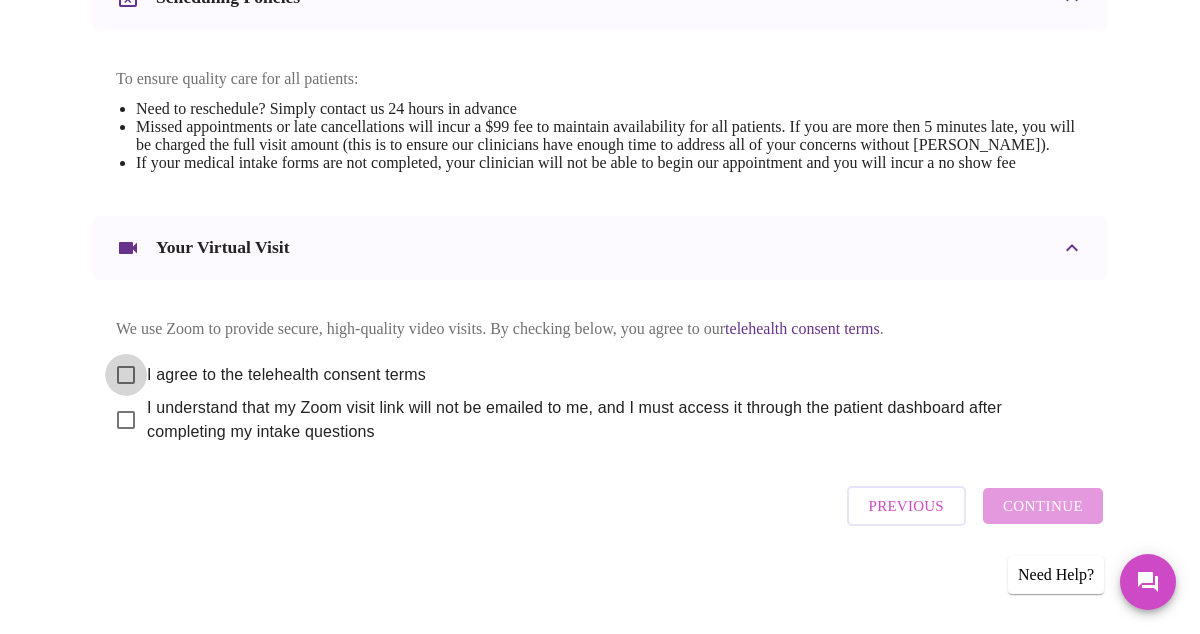 click on "I agree to the telehealth consent terms" at bounding box center (126, 375) 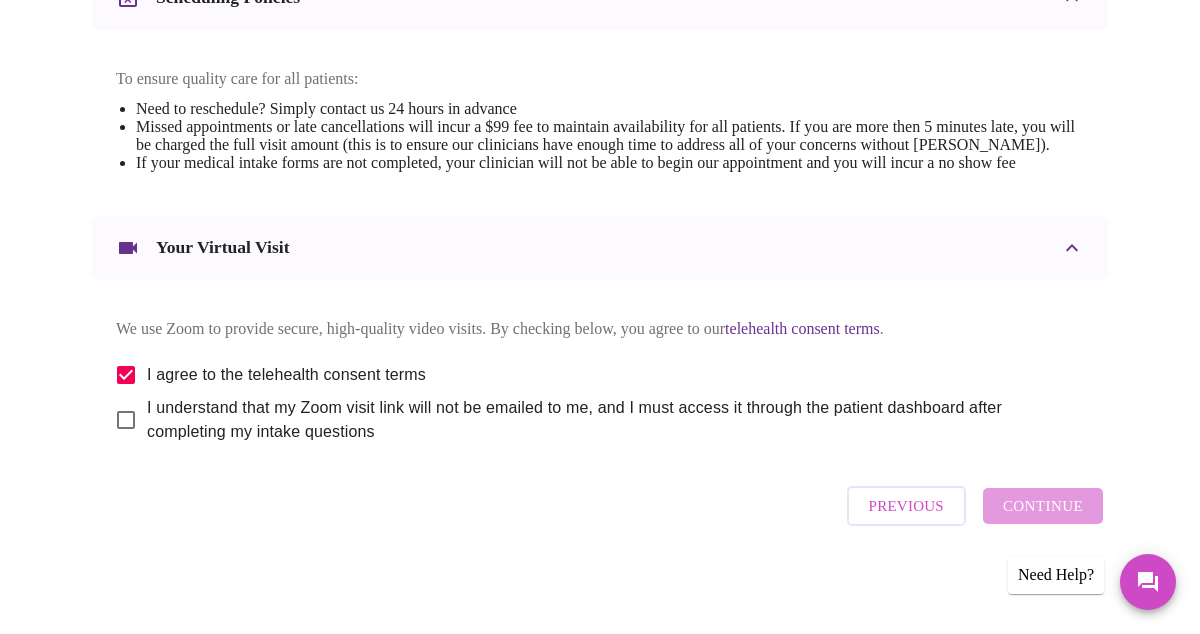 click on "I understand that my Zoom visit link will not be emailed to me, and I must access it through the patient dashboard after completing my intake questions" at bounding box center (126, 420) 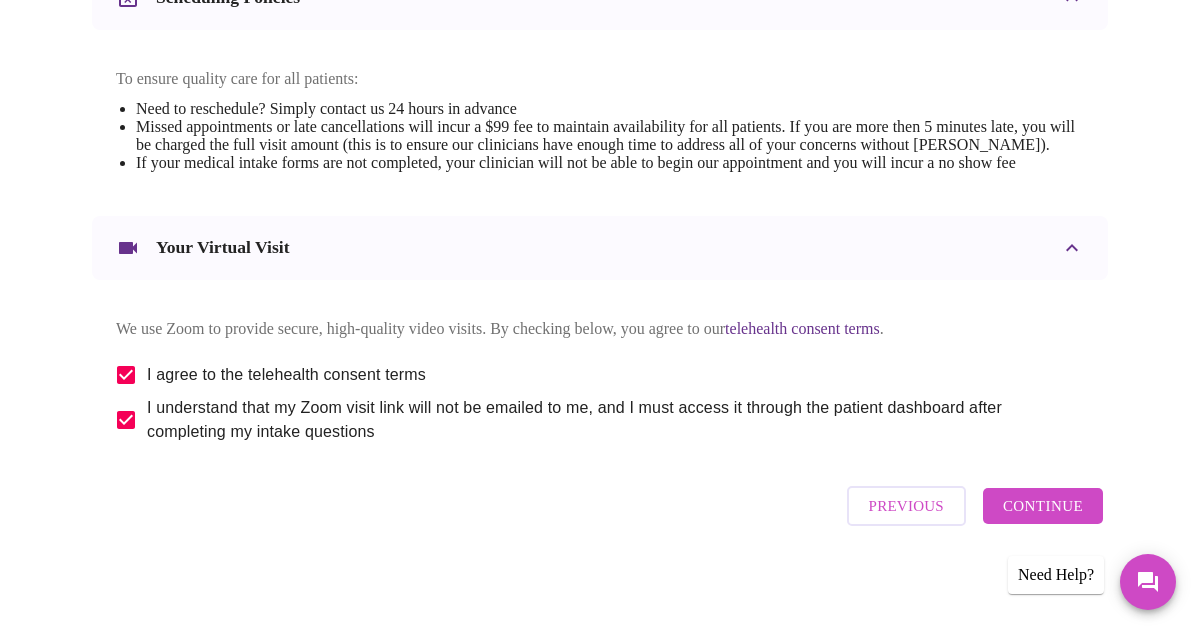 click on "Continue" at bounding box center [1043, 506] 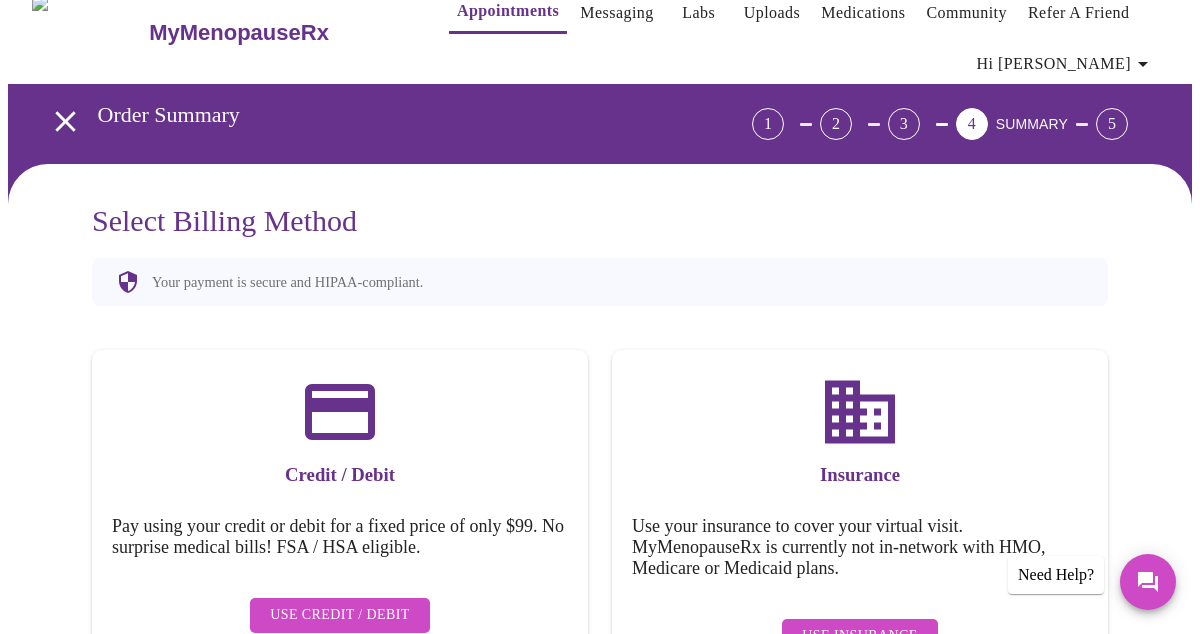 scroll, scrollTop: 10, scrollLeft: 0, axis: vertical 